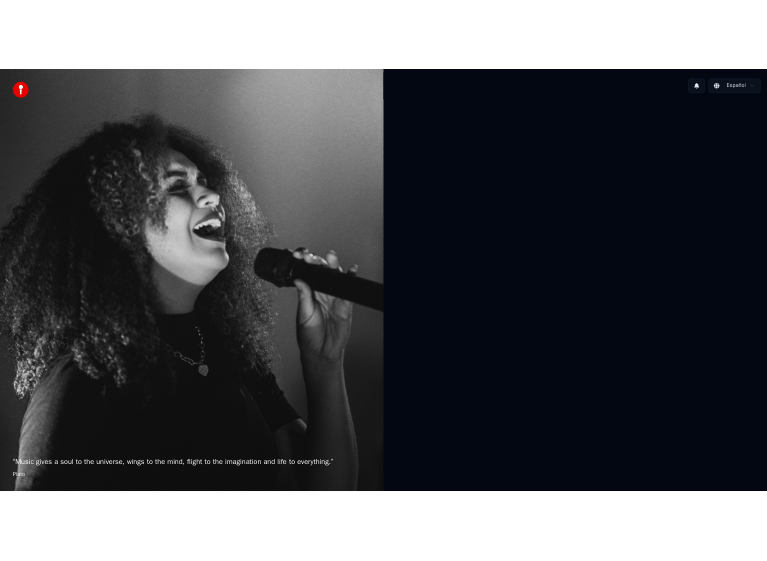 scroll, scrollTop: 0, scrollLeft: 0, axis: both 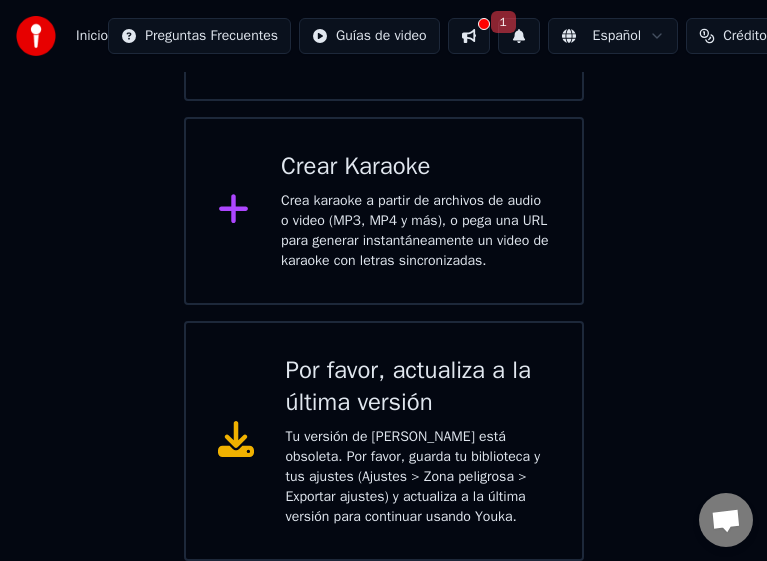 click 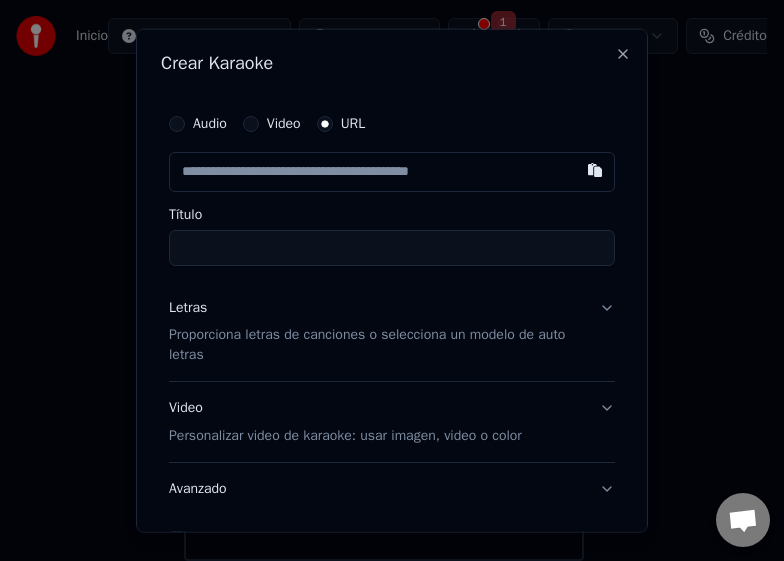 click at bounding box center (392, 171) 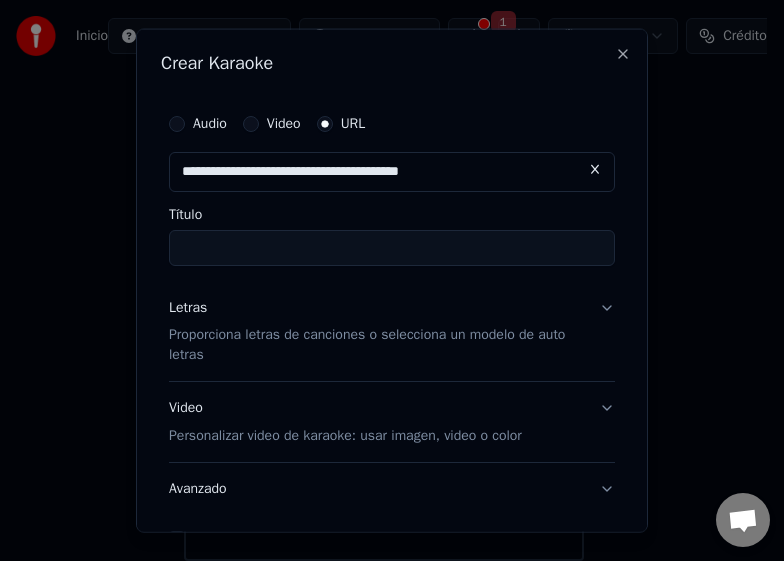 type on "**********" 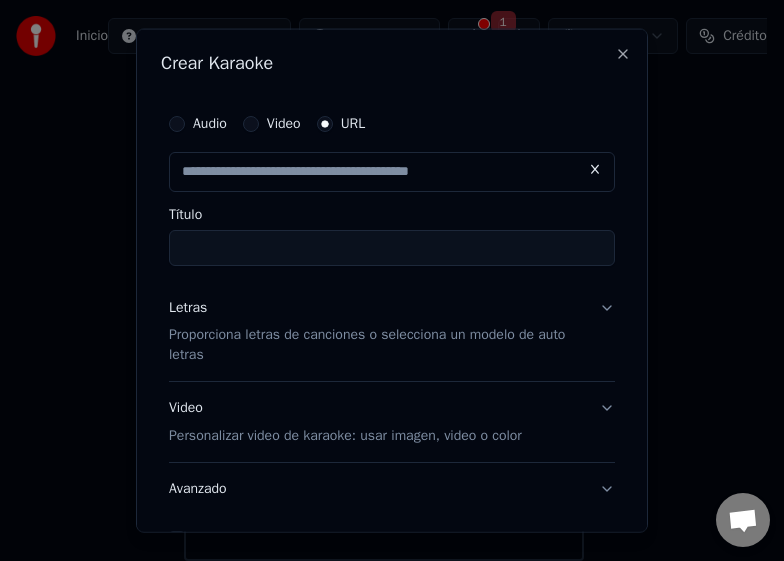 click on "Título" at bounding box center [392, 247] 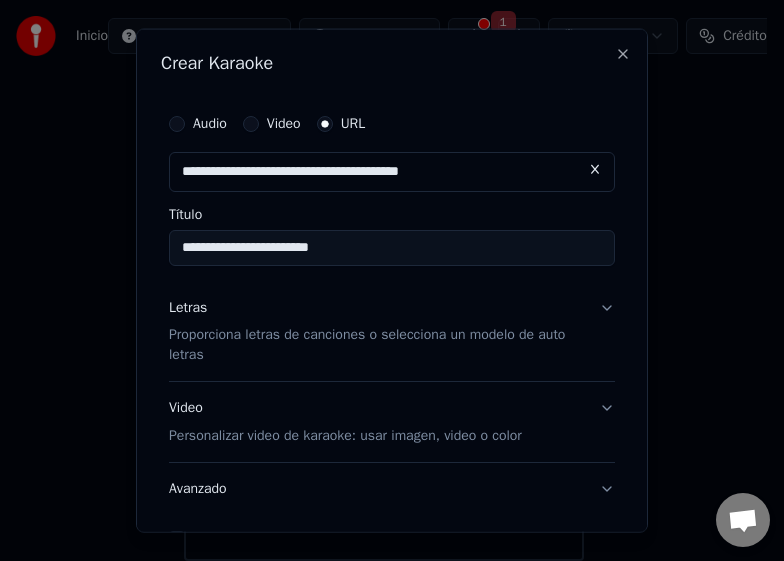 click on "**********" at bounding box center [392, 247] 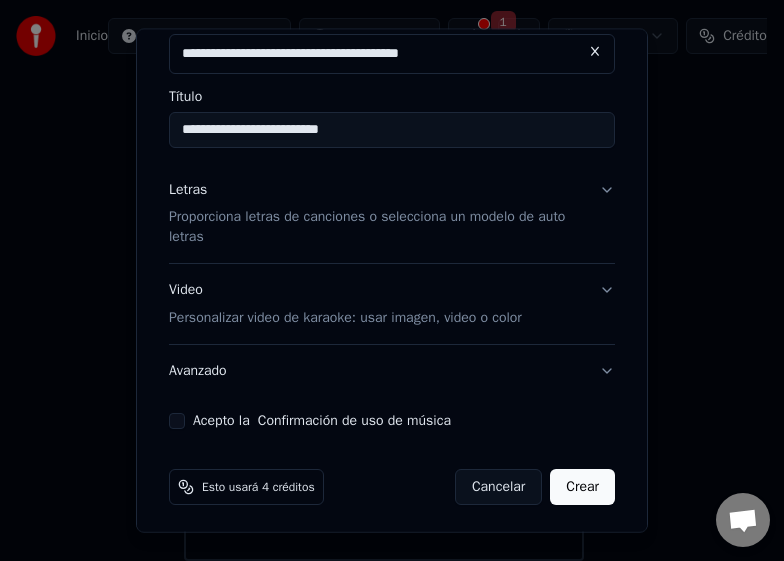 scroll, scrollTop: 123, scrollLeft: 0, axis: vertical 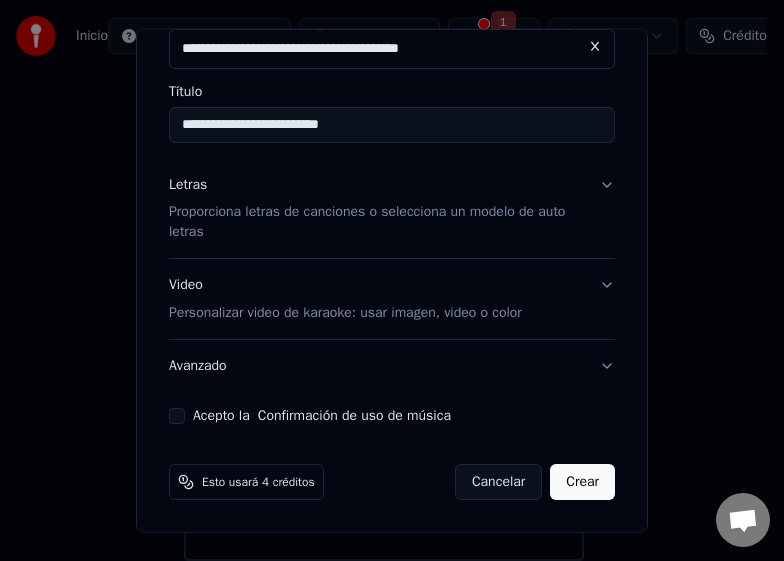 type on "**********" 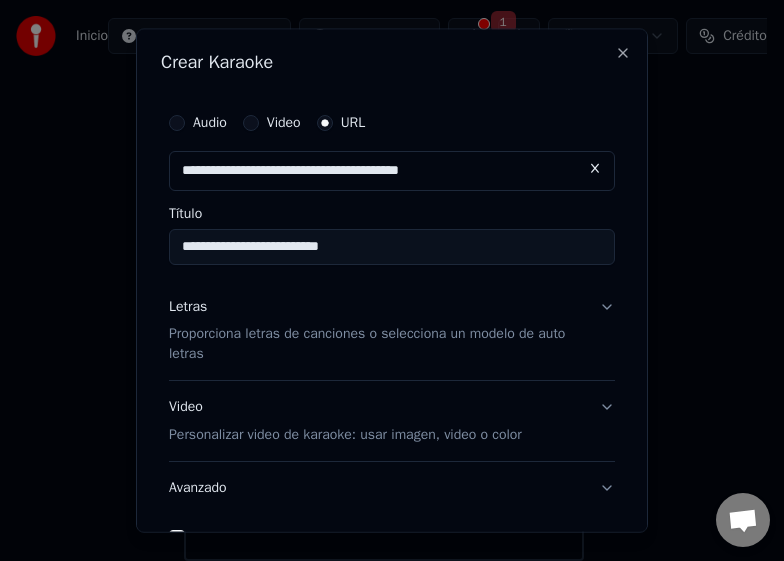 scroll, scrollTop: 0, scrollLeft: 0, axis: both 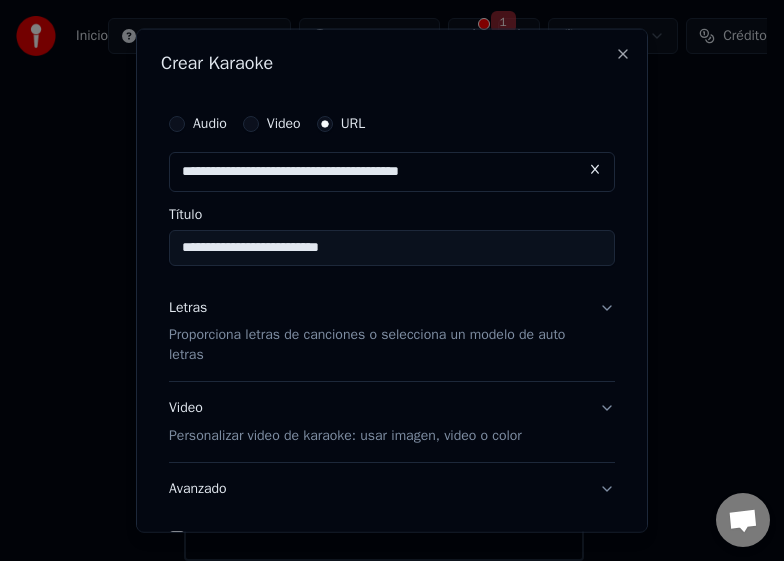 click on "Letras Proporciona letras de canciones o selecciona un modelo de auto letras" at bounding box center (392, 331) 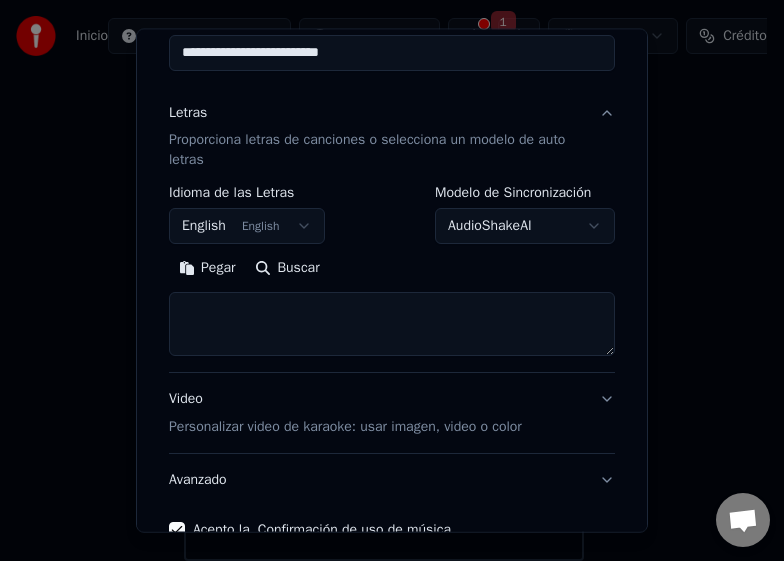 scroll, scrollTop: 200, scrollLeft: 0, axis: vertical 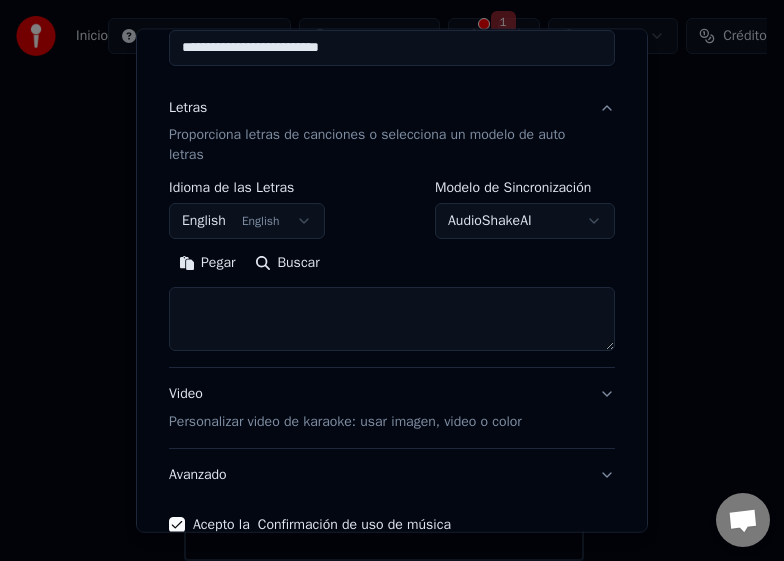 click at bounding box center [392, 319] 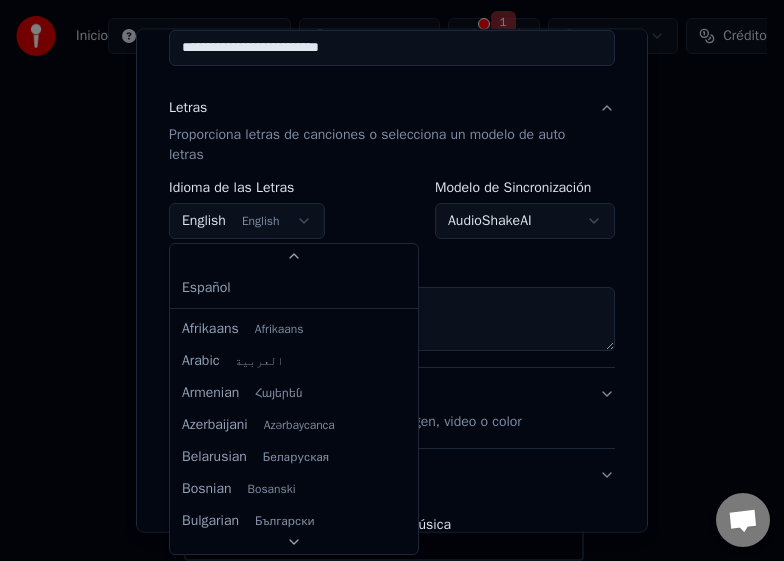 scroll, scrollTop: 71, scrollLeft: 0, axis: vertical 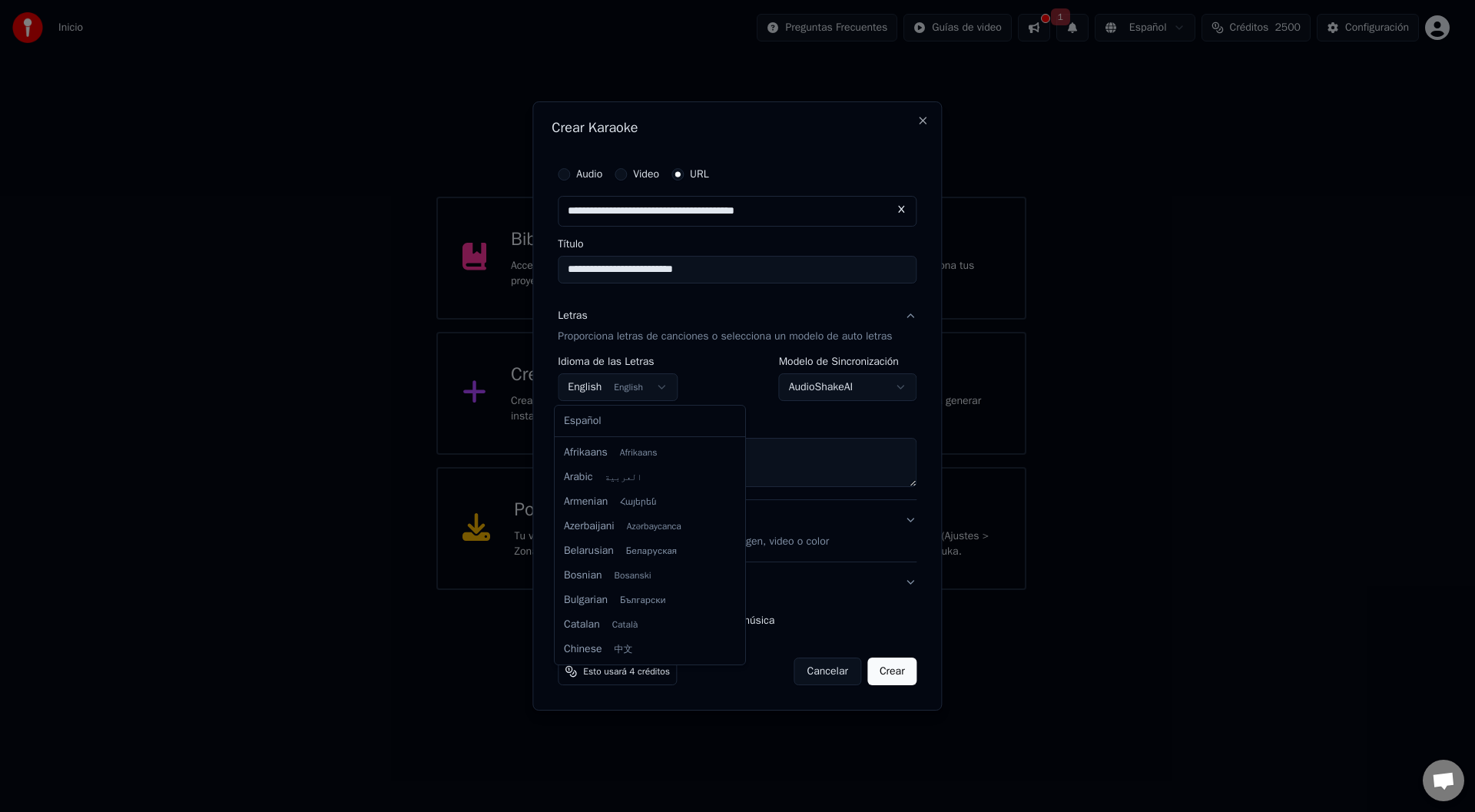click on "**********" at bounding box center [731, 295] 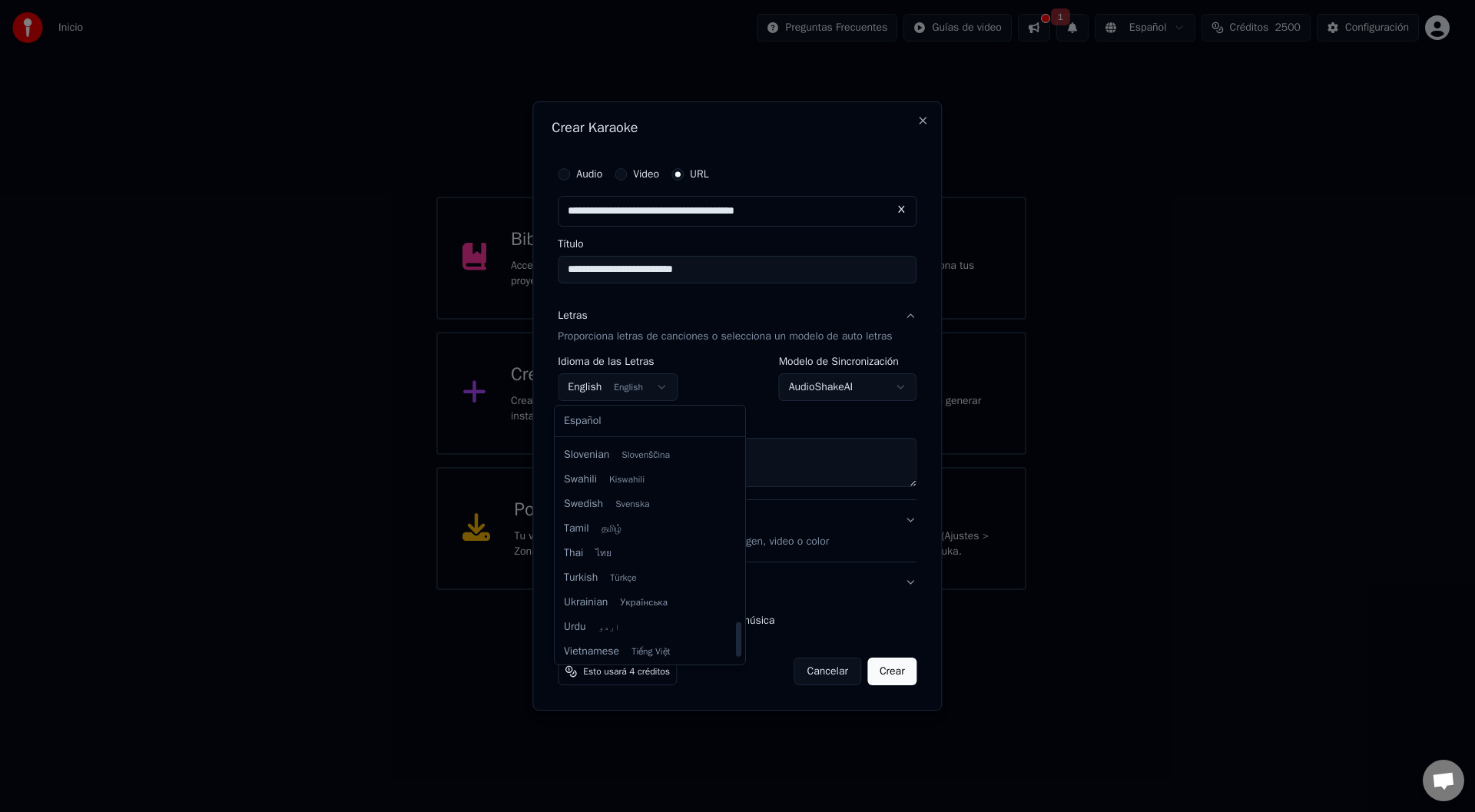 scroll, scrollTop: 1179, scrollLeft: 0, axis: vertical 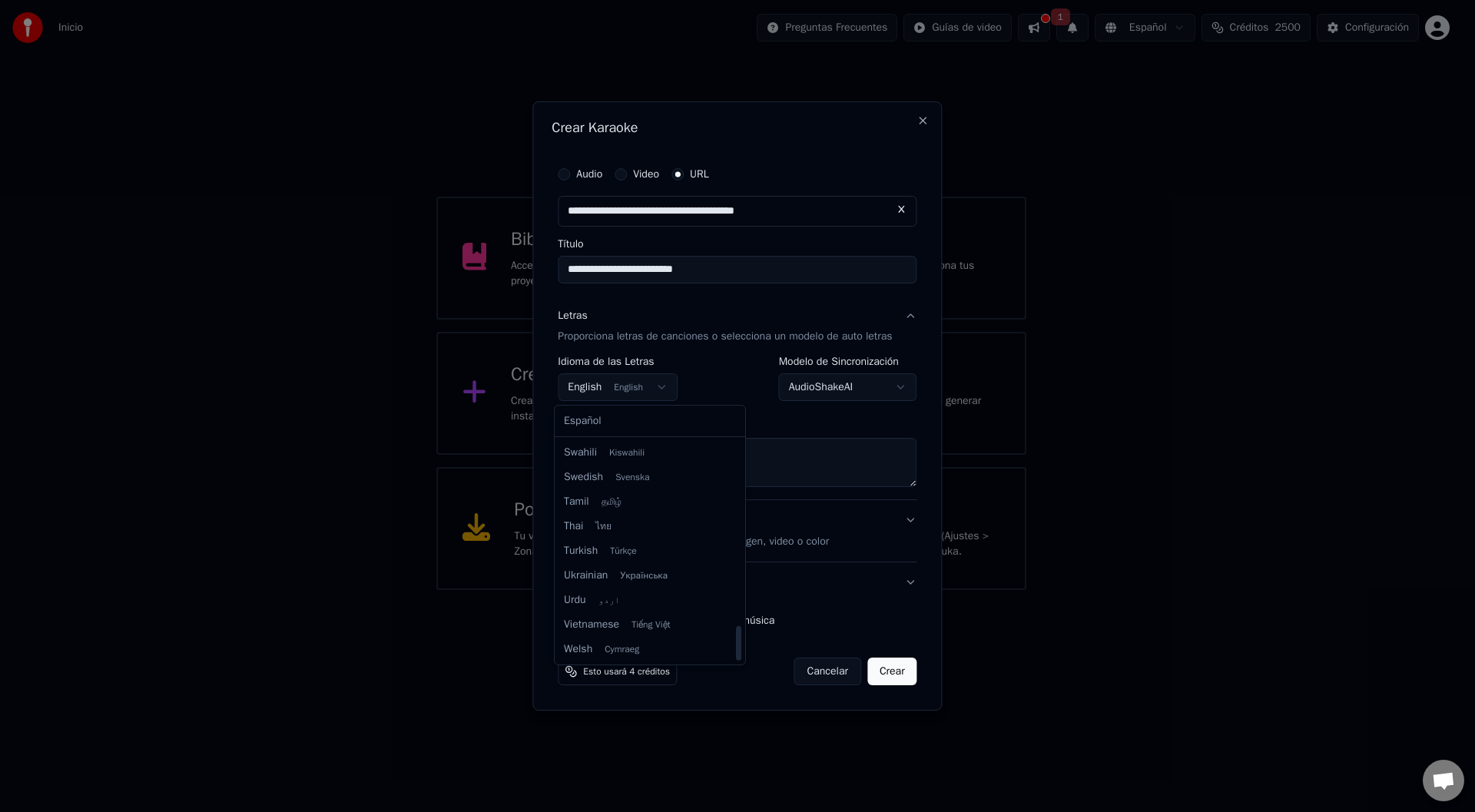 select on "**" 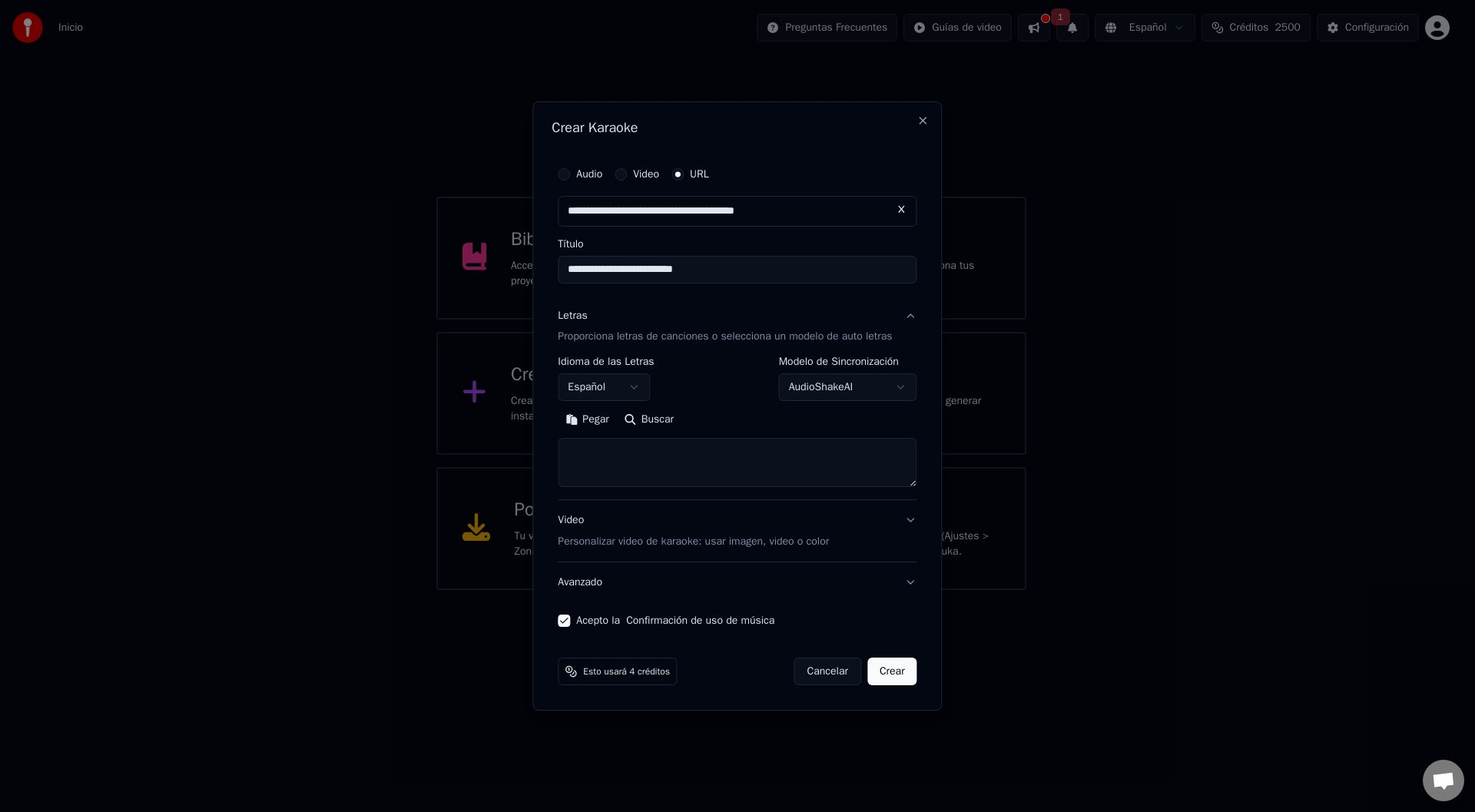 click at bounding box center (737, 463) 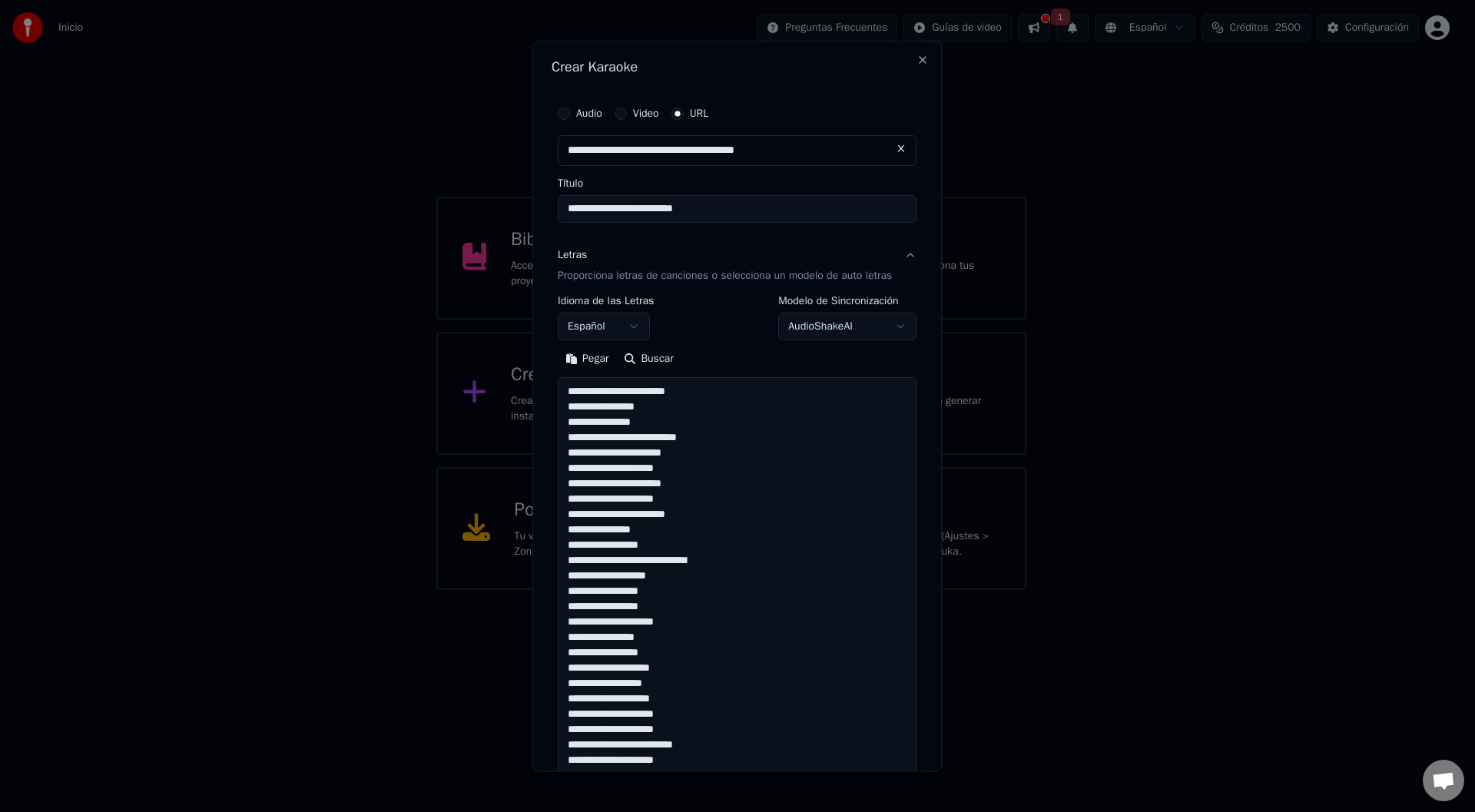 scroll, scrollTop: 695, scrollLeft: 0, axis: vertical 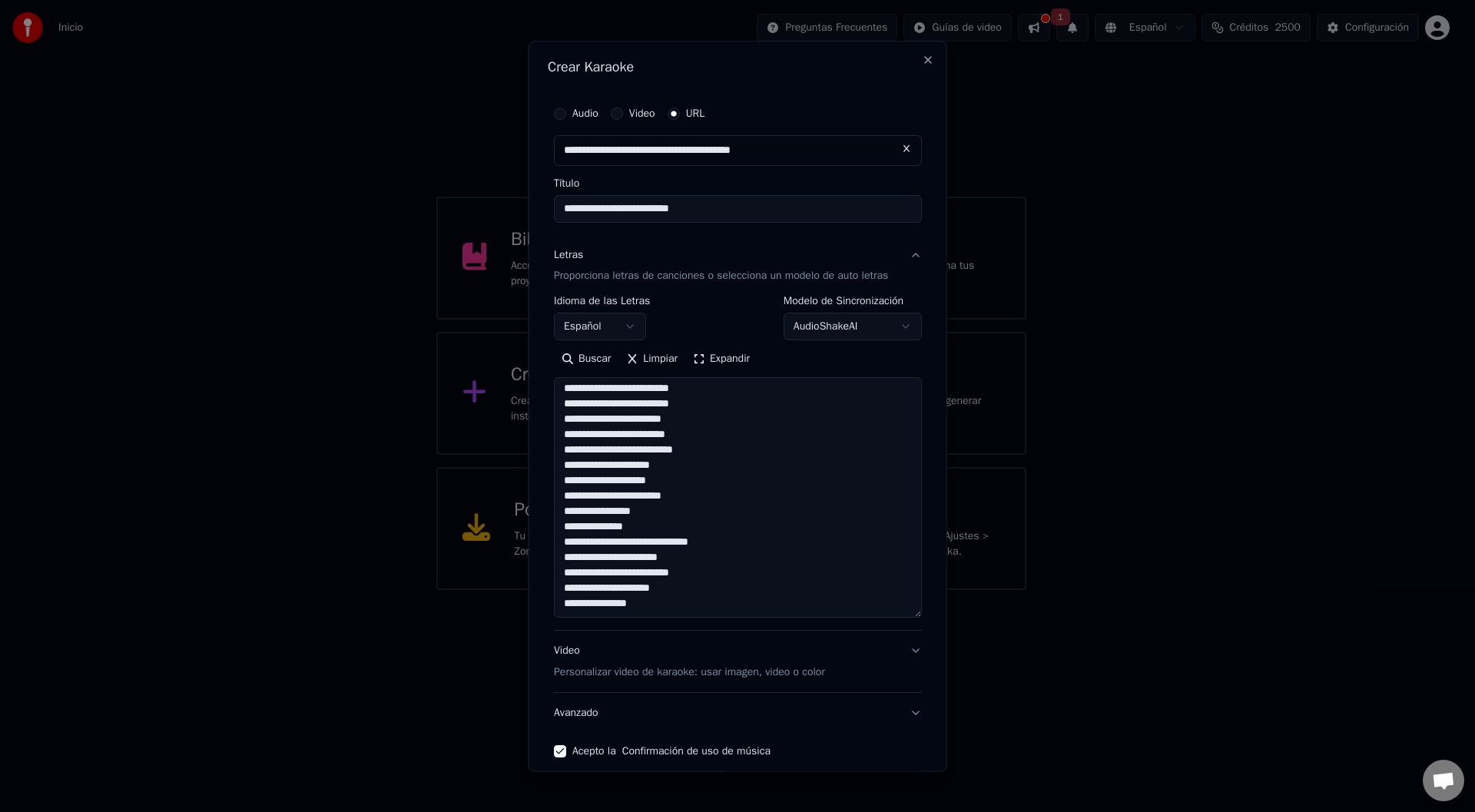 drag, startPoint x: 917, startPoint y: 479, endPoint x: 915, endPoint y: 610, distance: 131.0153 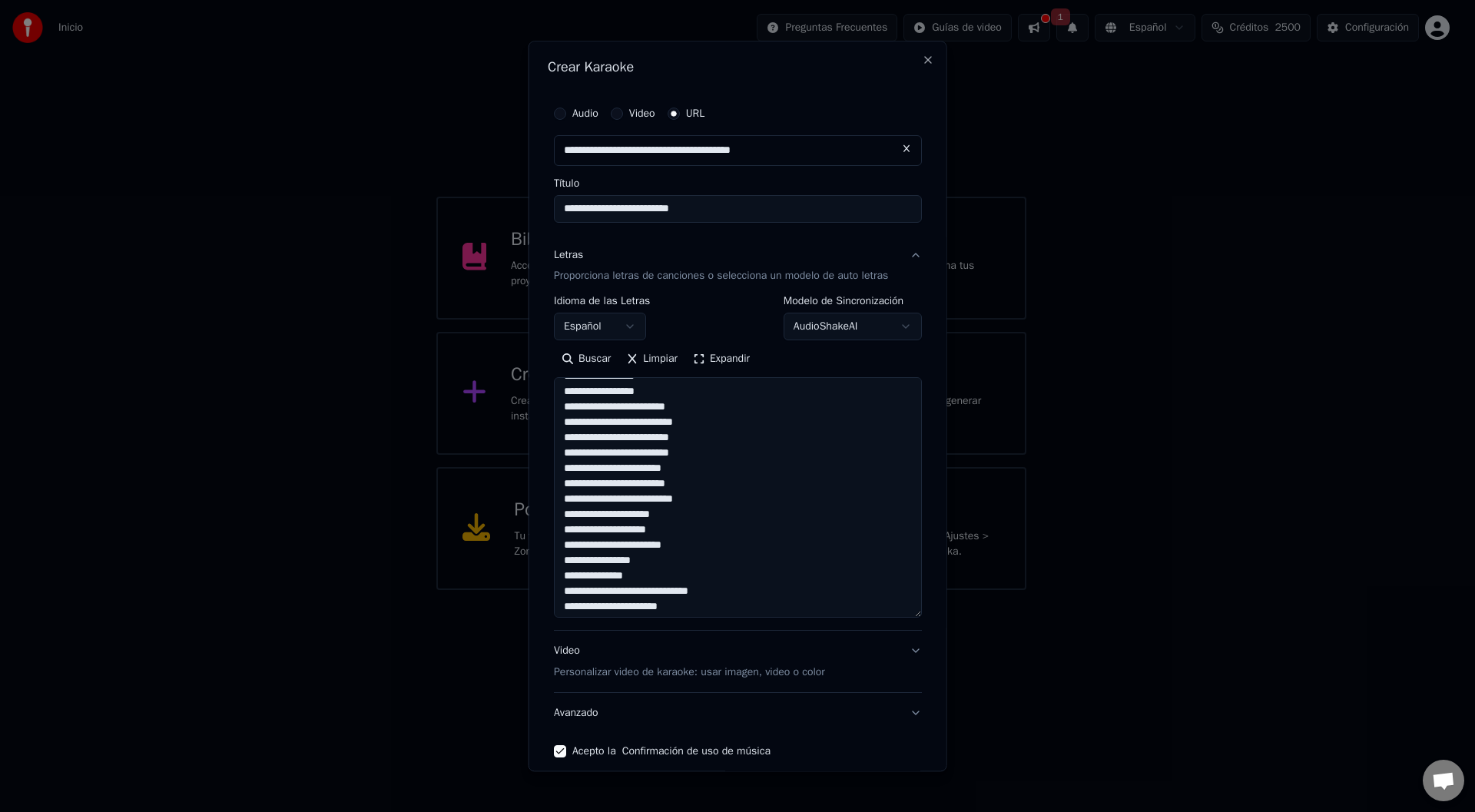 scroll, scrollTop: 510, scrollLeft: 0, axis: vertical 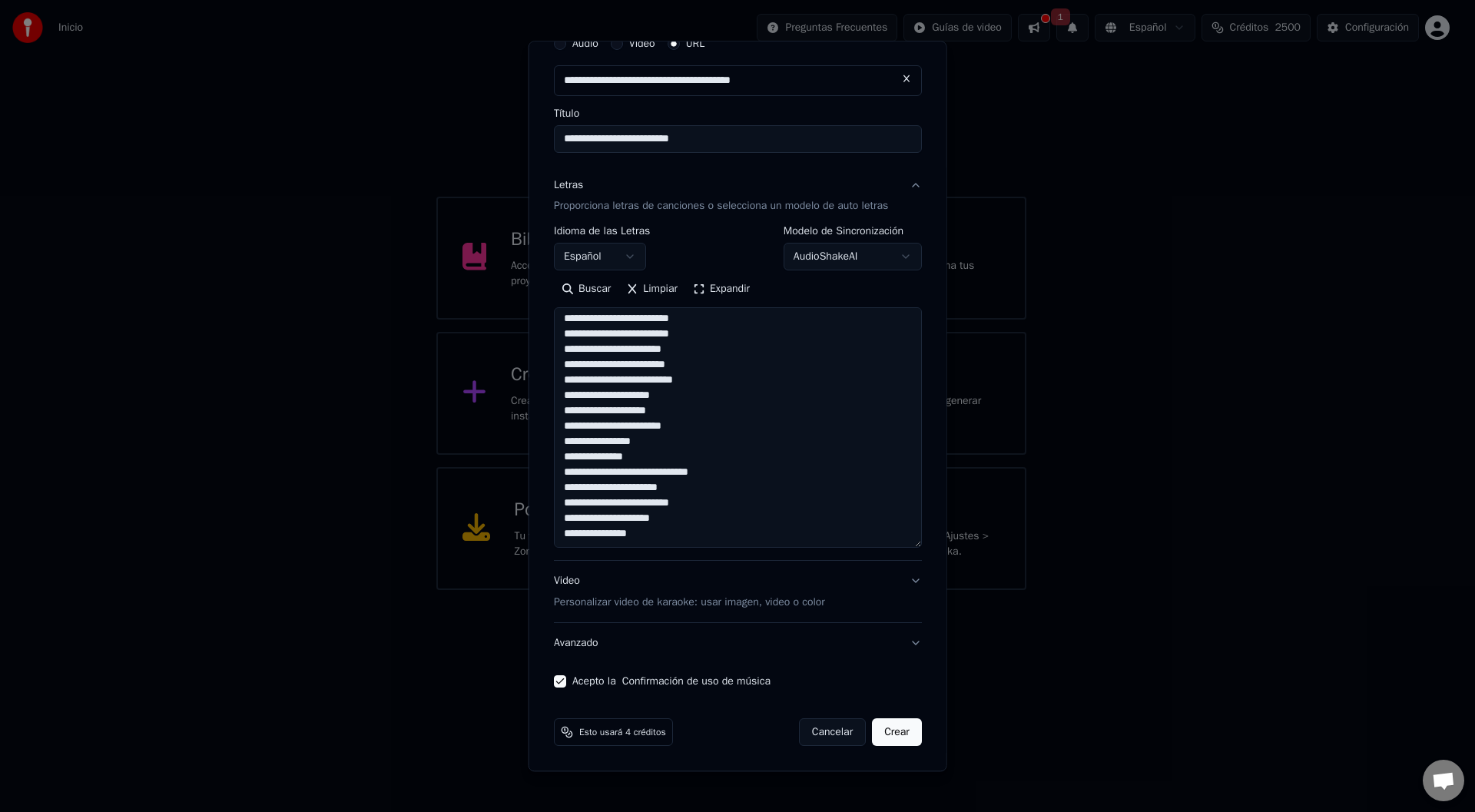 type on "**********" 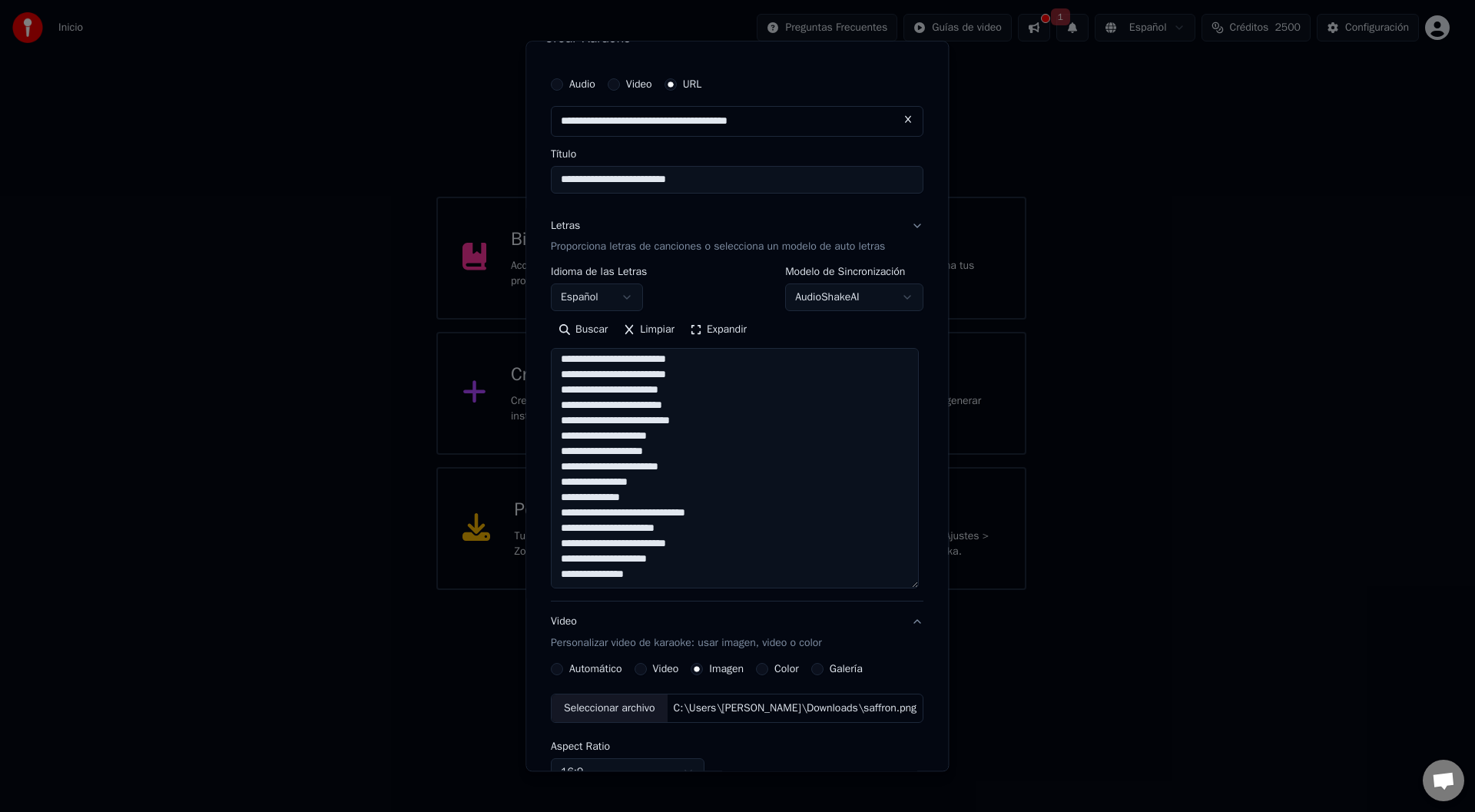 scroll, scrollTop: 17, scrollLeft: 0, axis: vertical 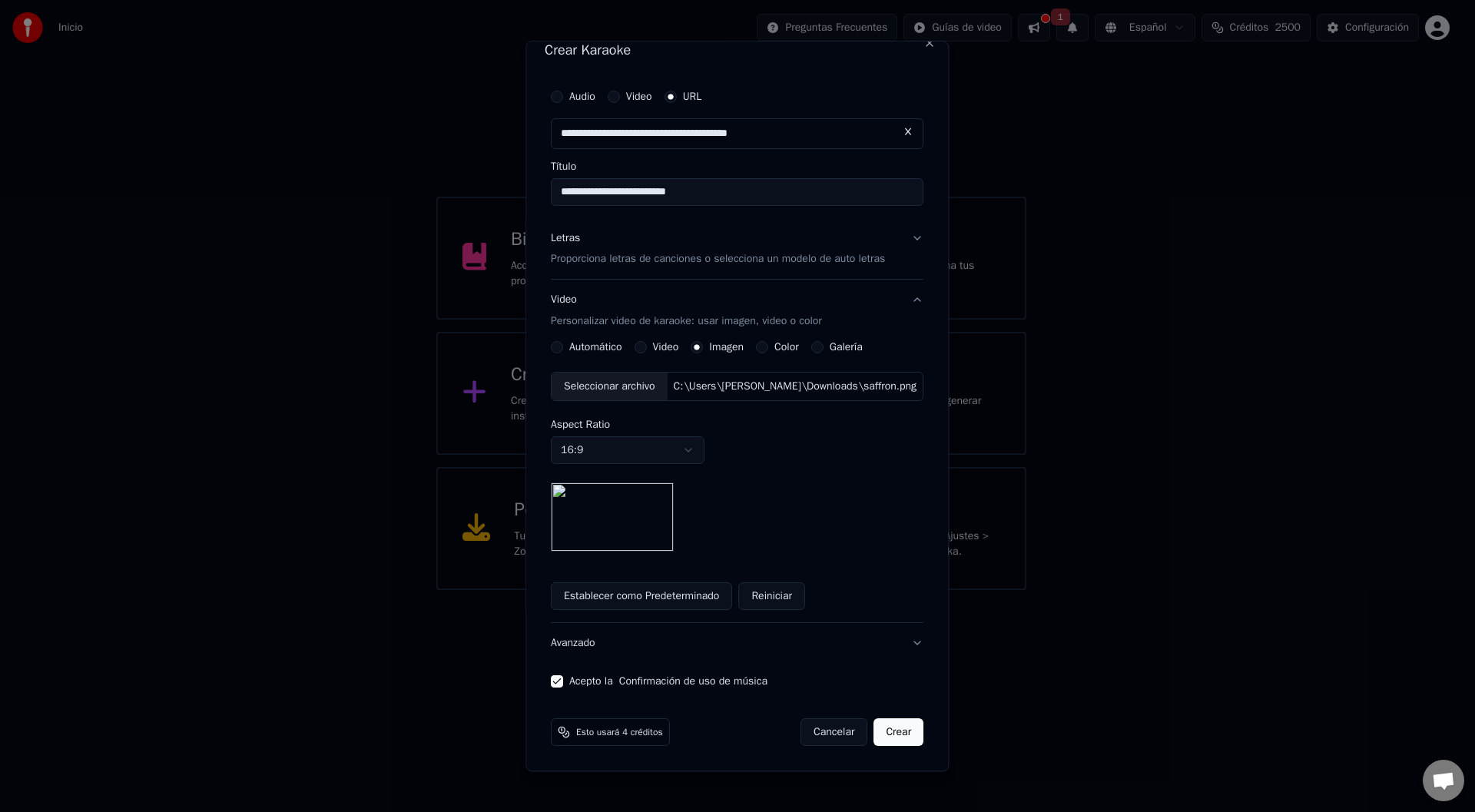 click on "**********" at bounding box center [731, 295] 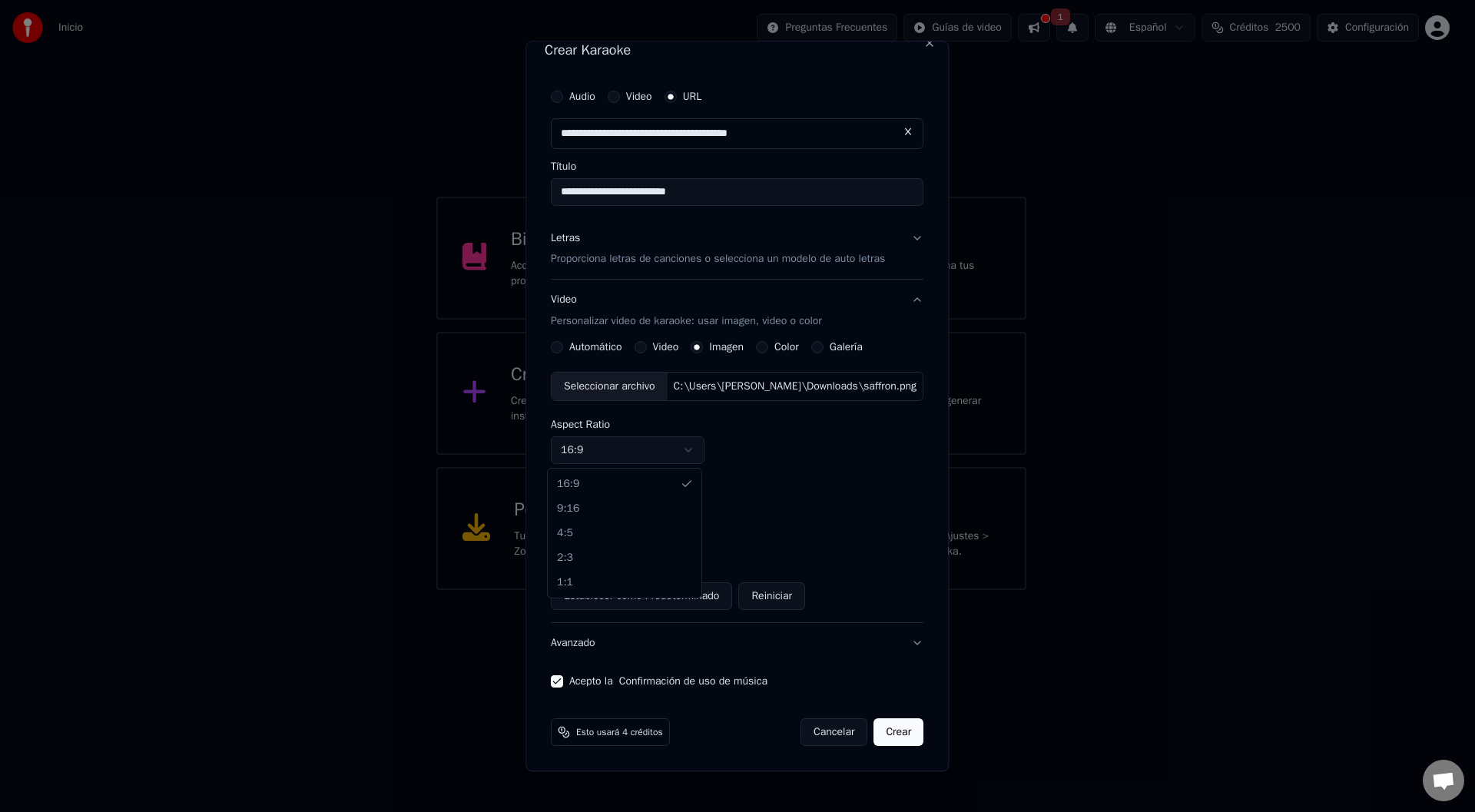 click on "**********" at bounding box center [731, 295] 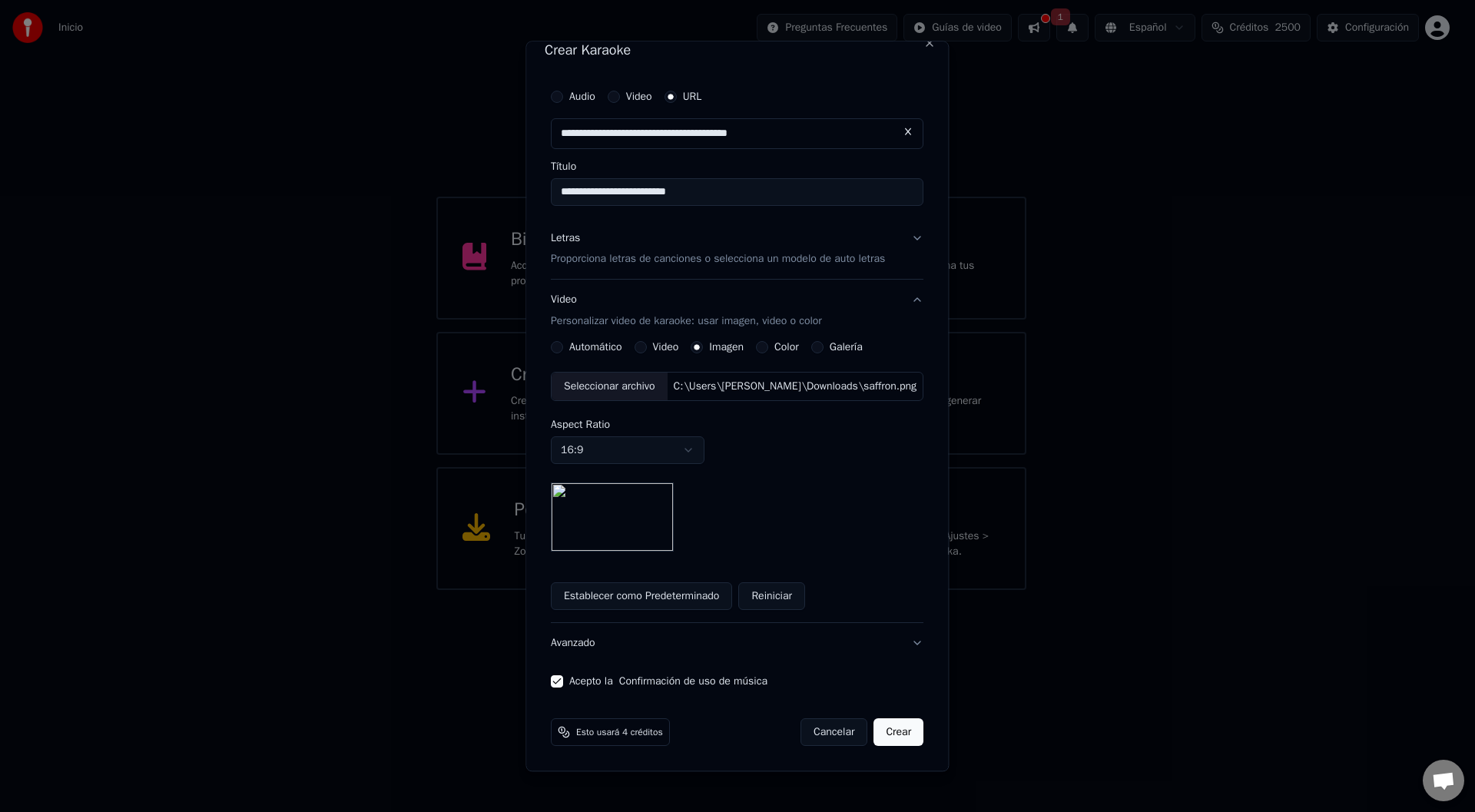 click on "Video" at bounding box center [641, 348] 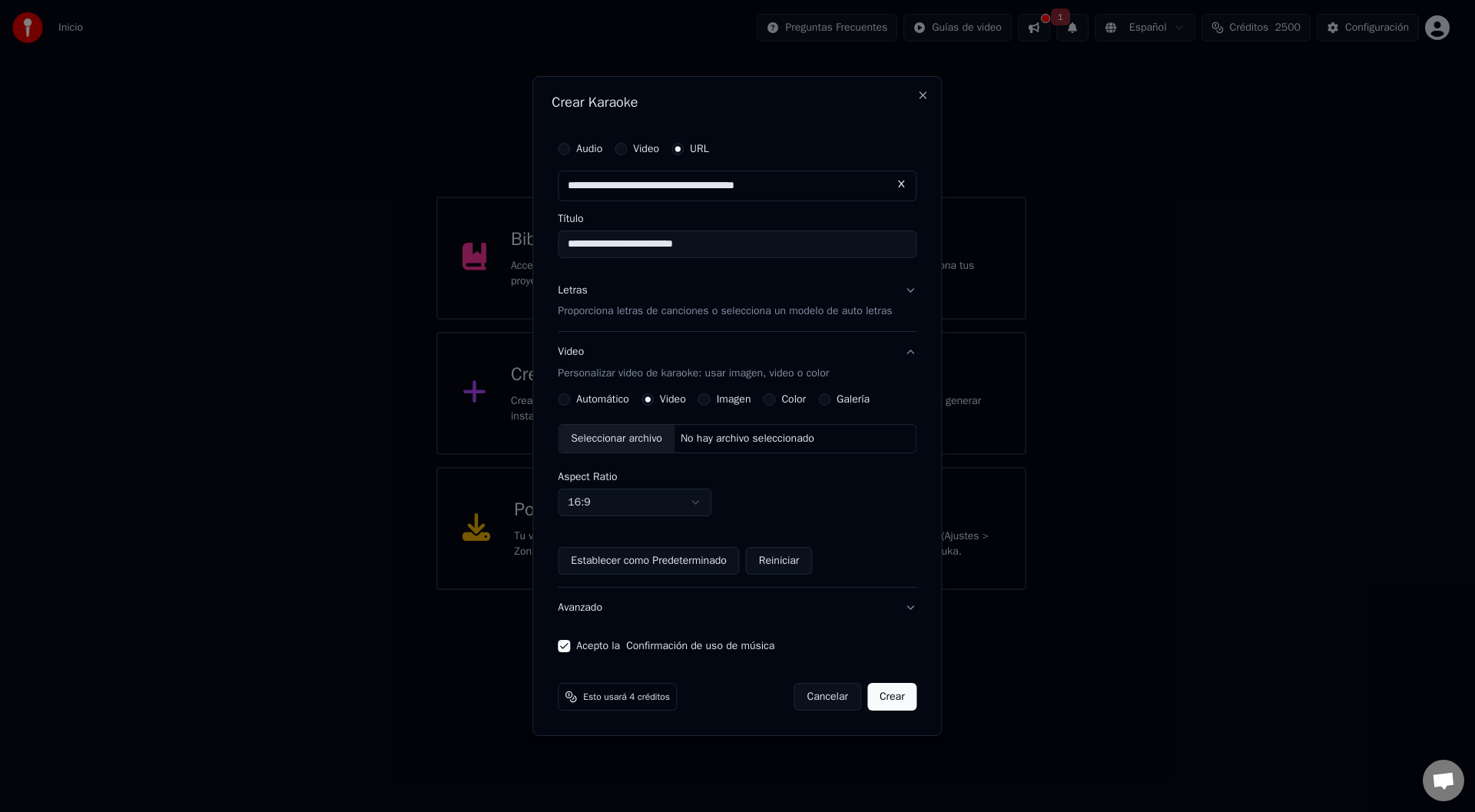 scroll, scrollTop: 0, scrollLeft: 0, axis: both 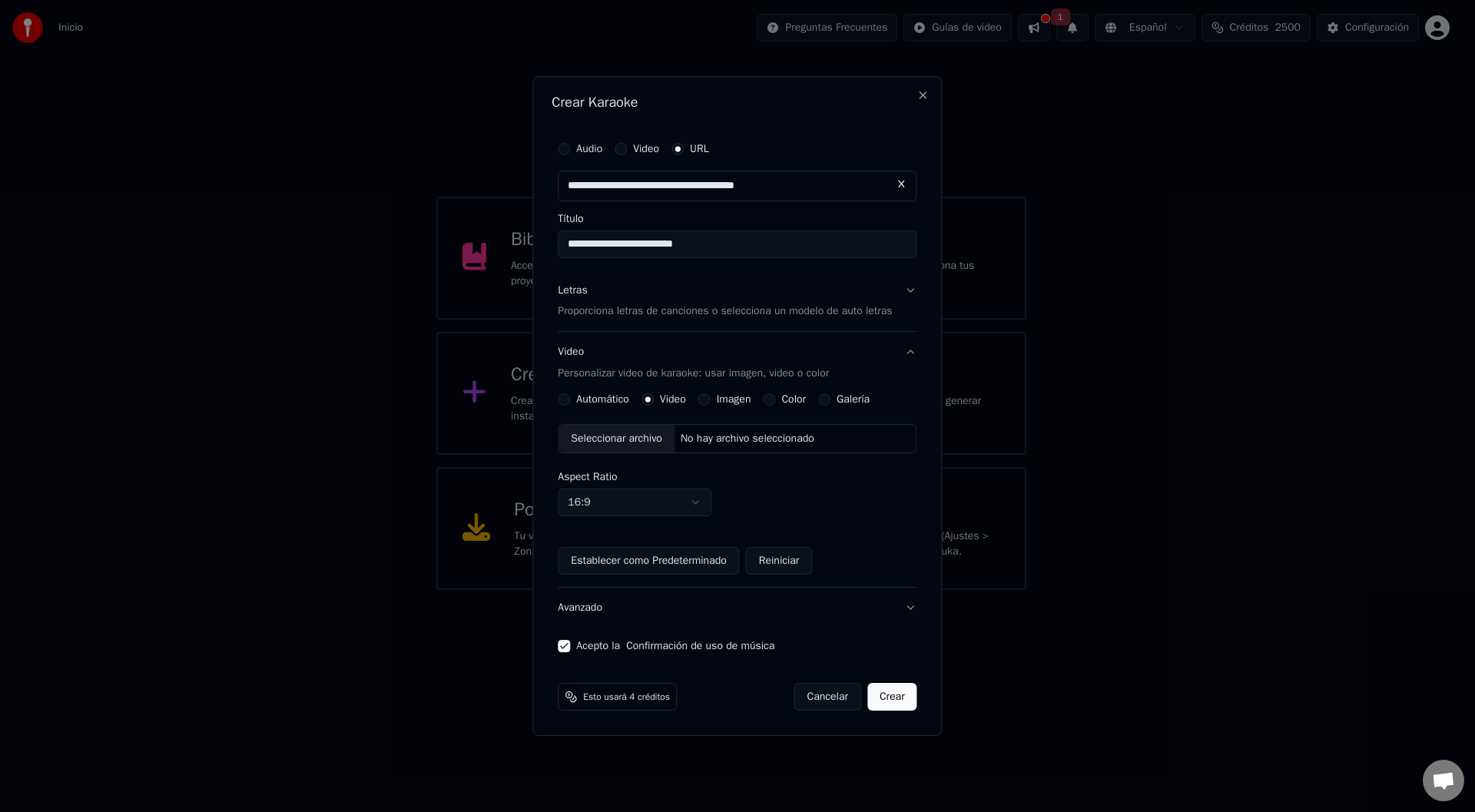 click on "No hay archivo seleccionado" at bounding box center [747, 439] 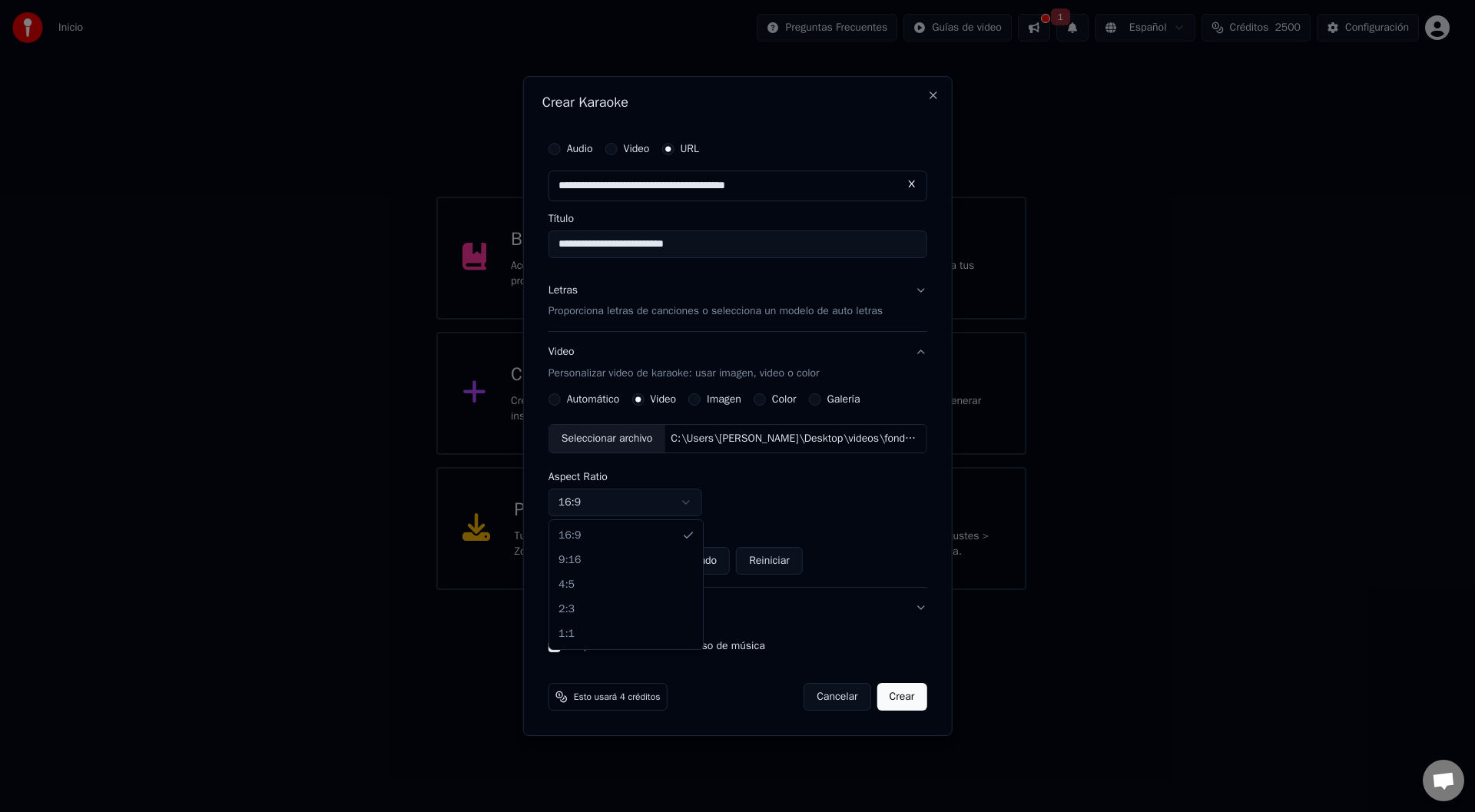 click on "**********" at bounding box center [731, 295] 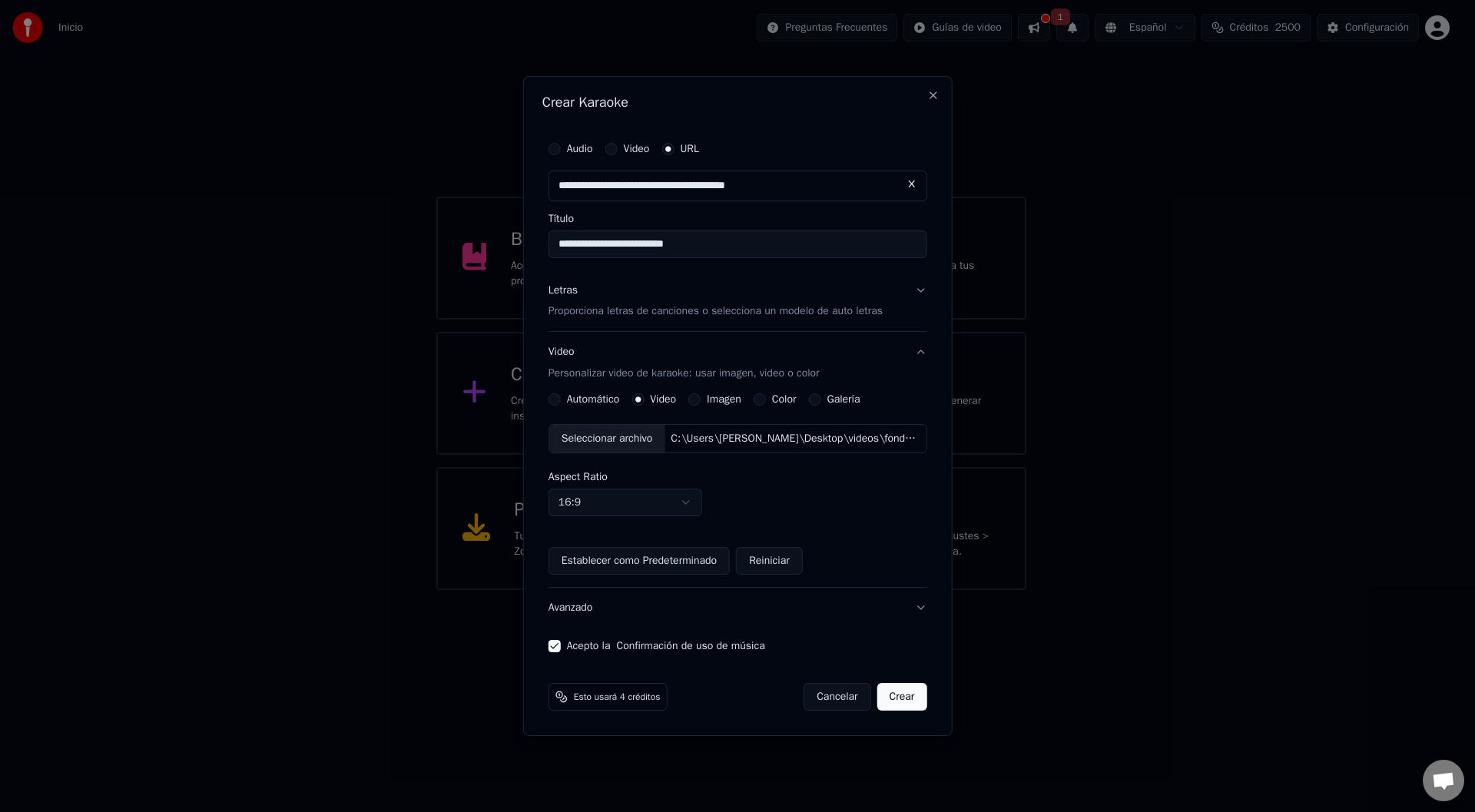 click on "**********" at bounding box center (731, 295) 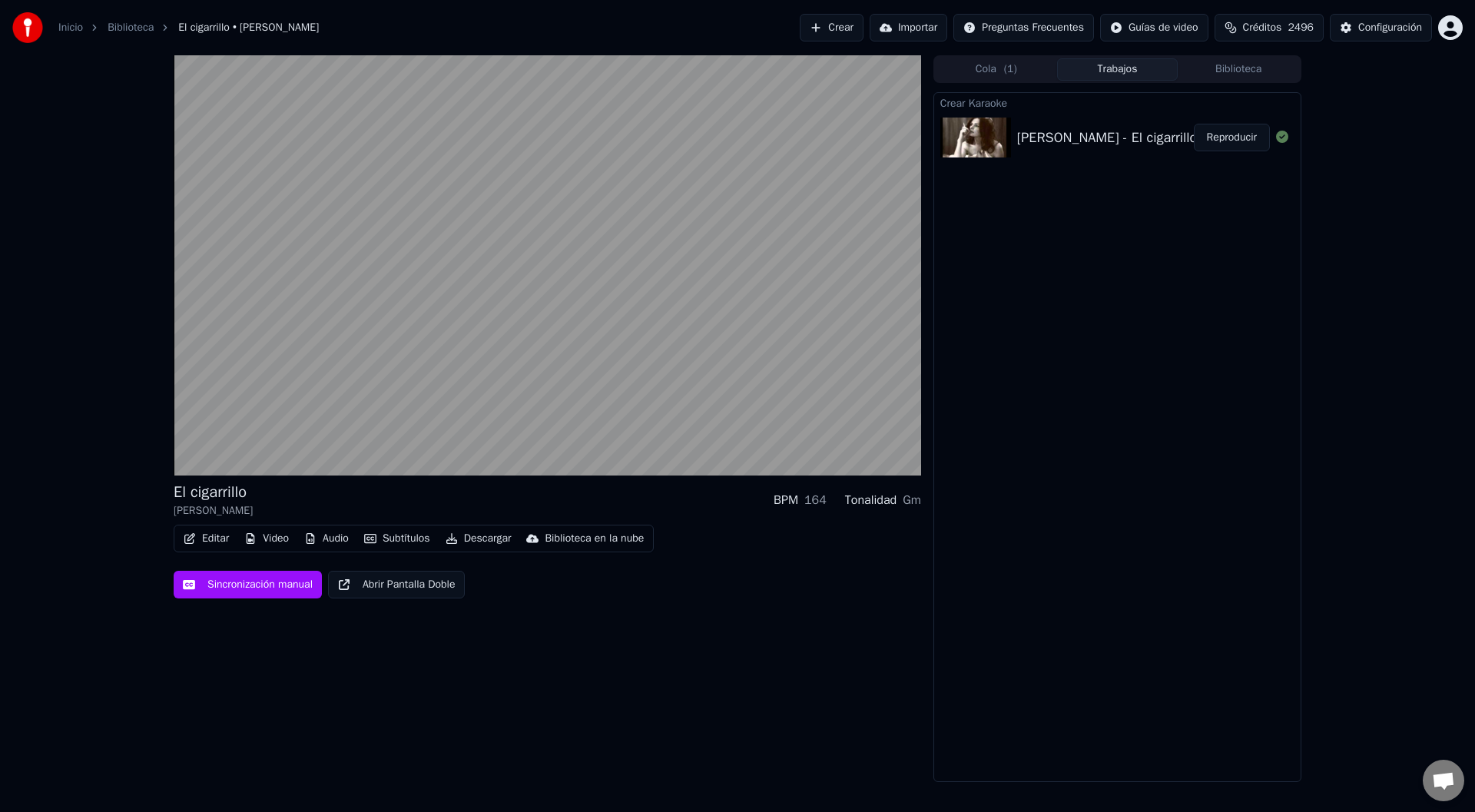 click on "Reproducir" at bounding box center [1231, 138] 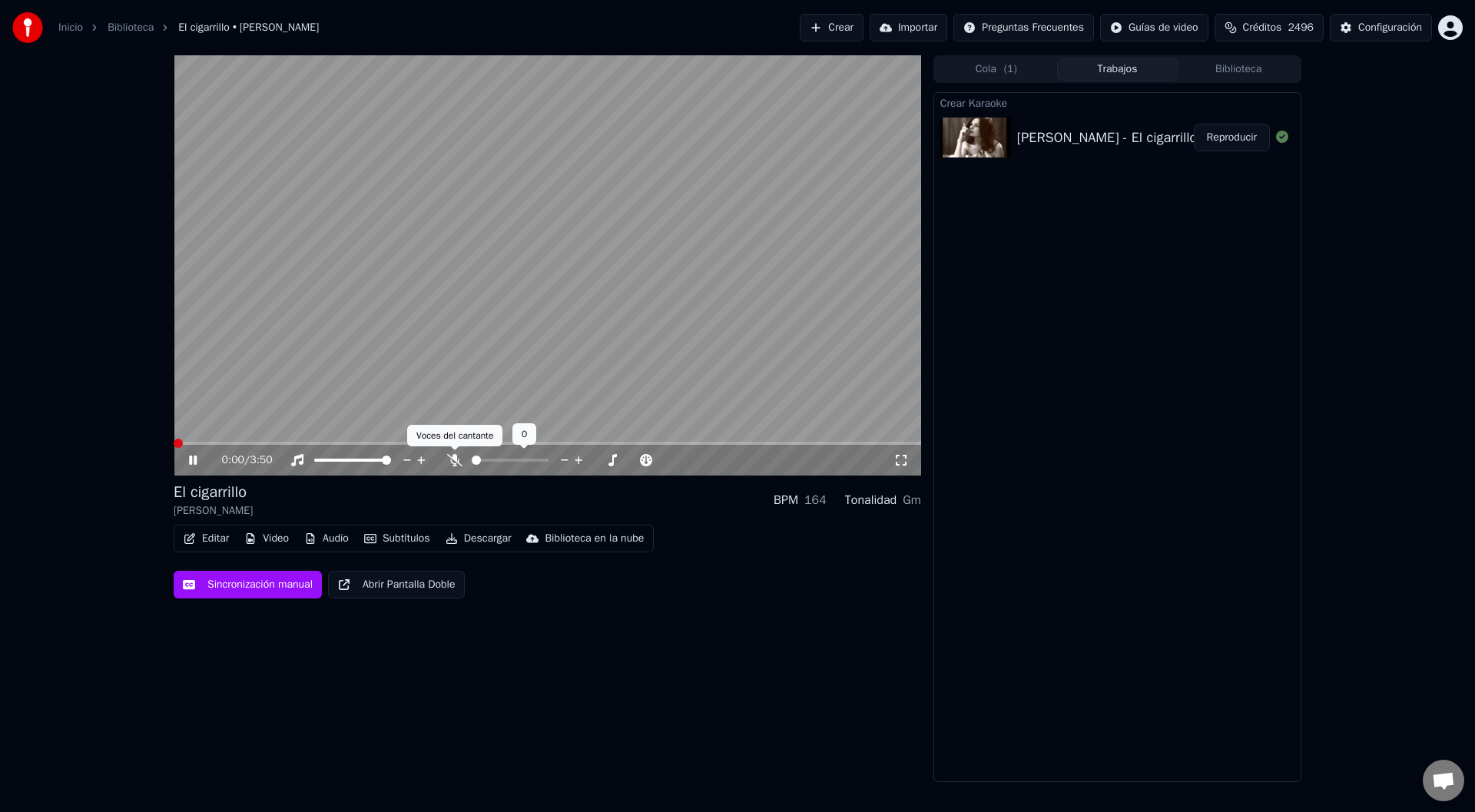 click 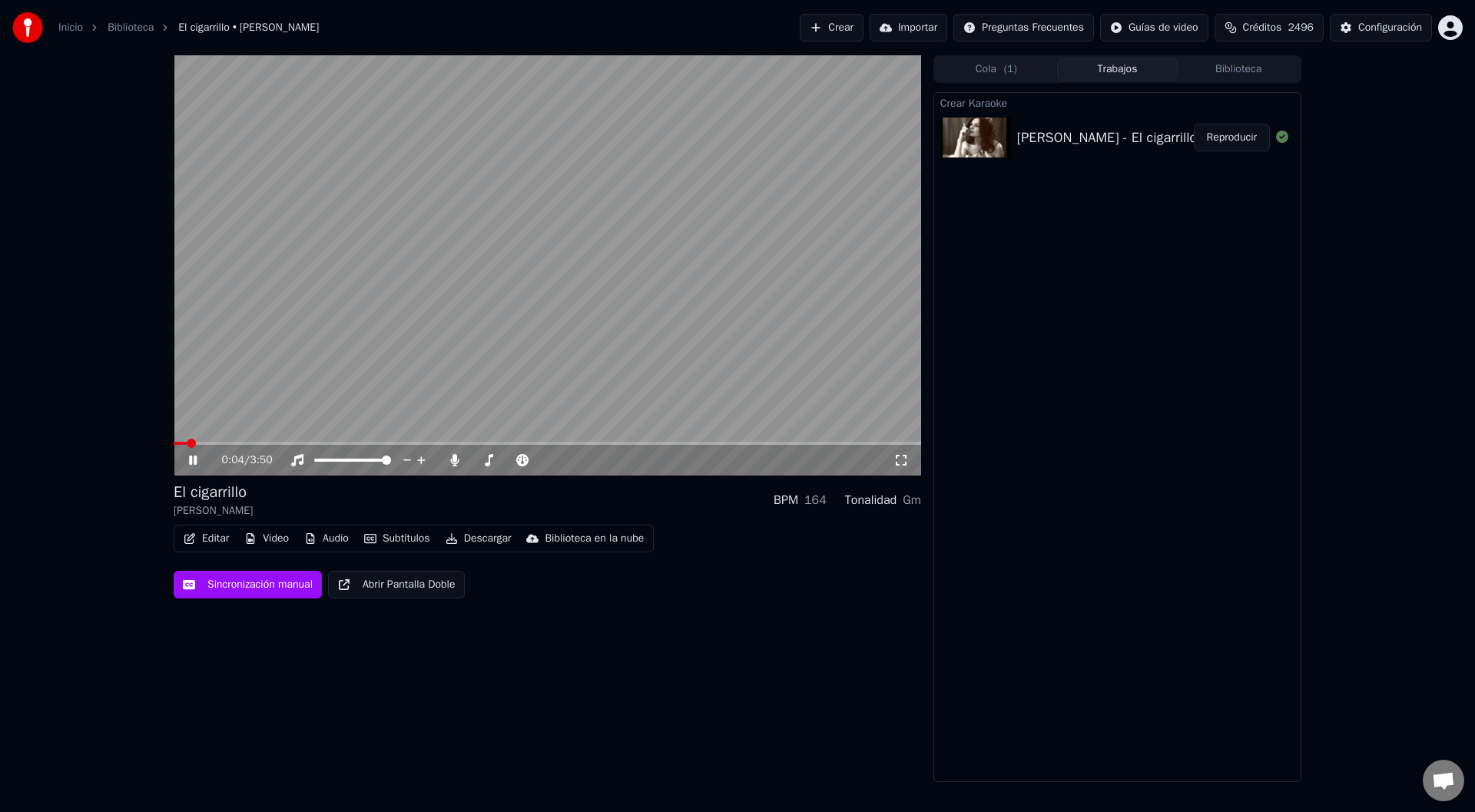 click at bounding box center [191, 443] 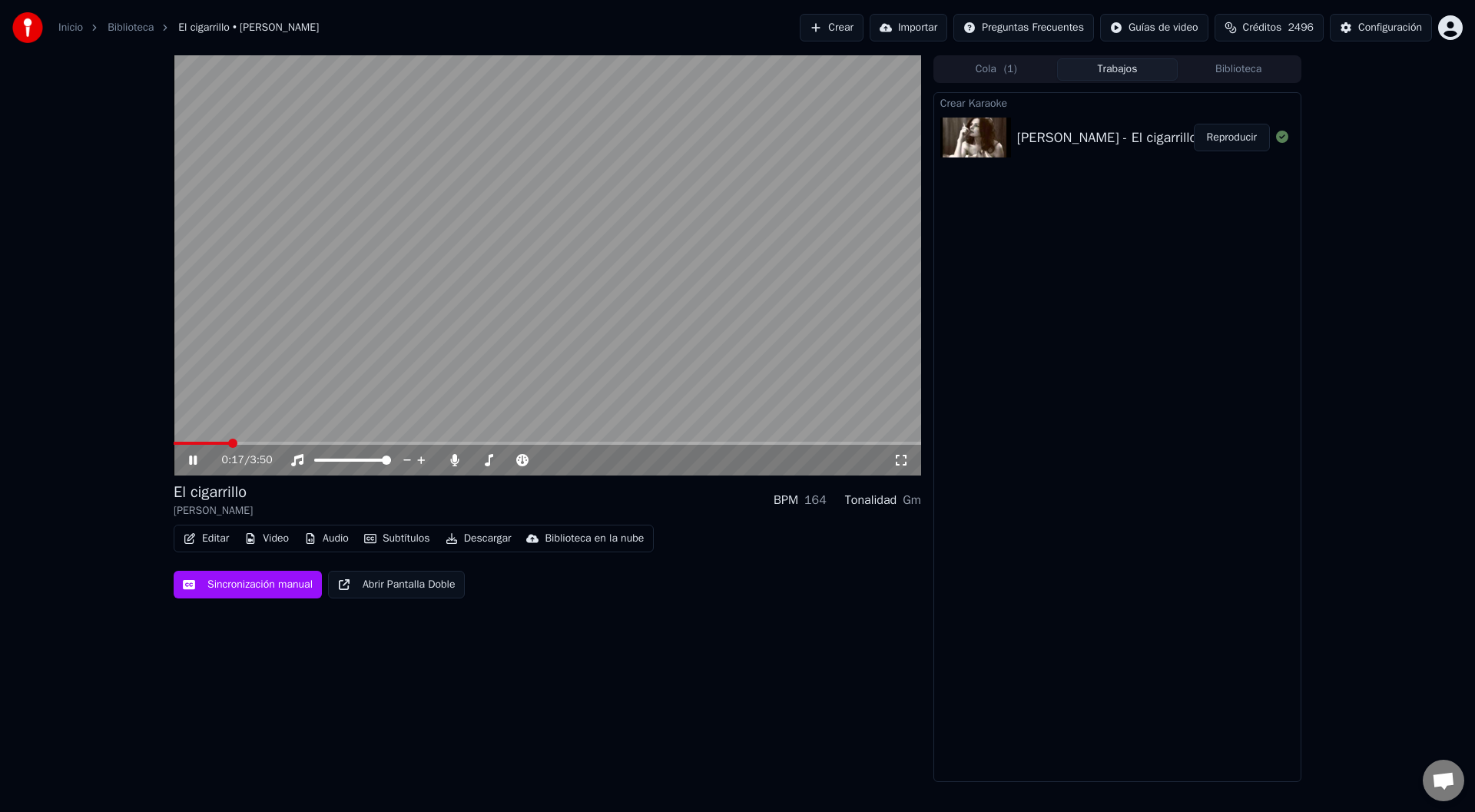 click 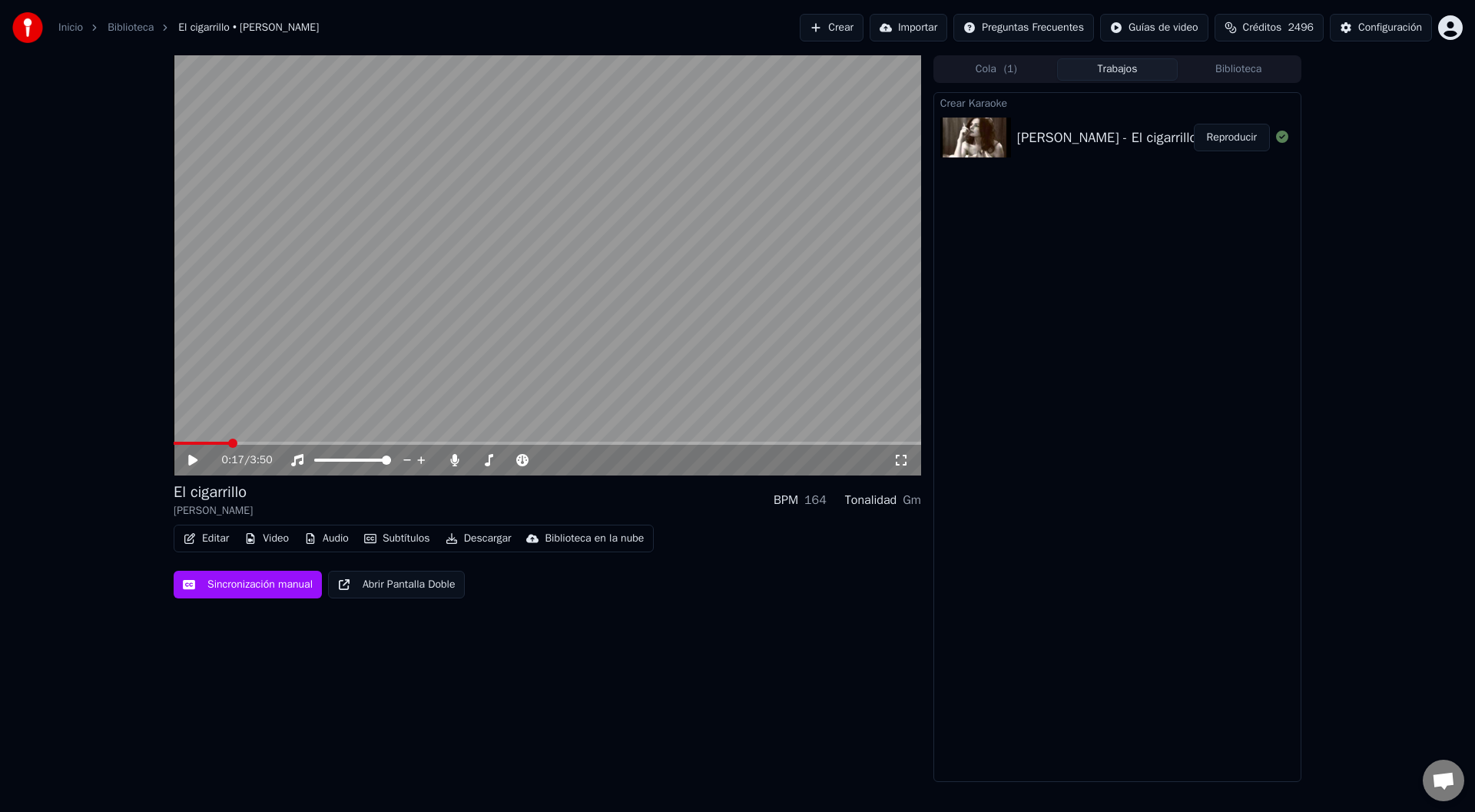 click on "Subtítulos" at bounding box center [397, 539] 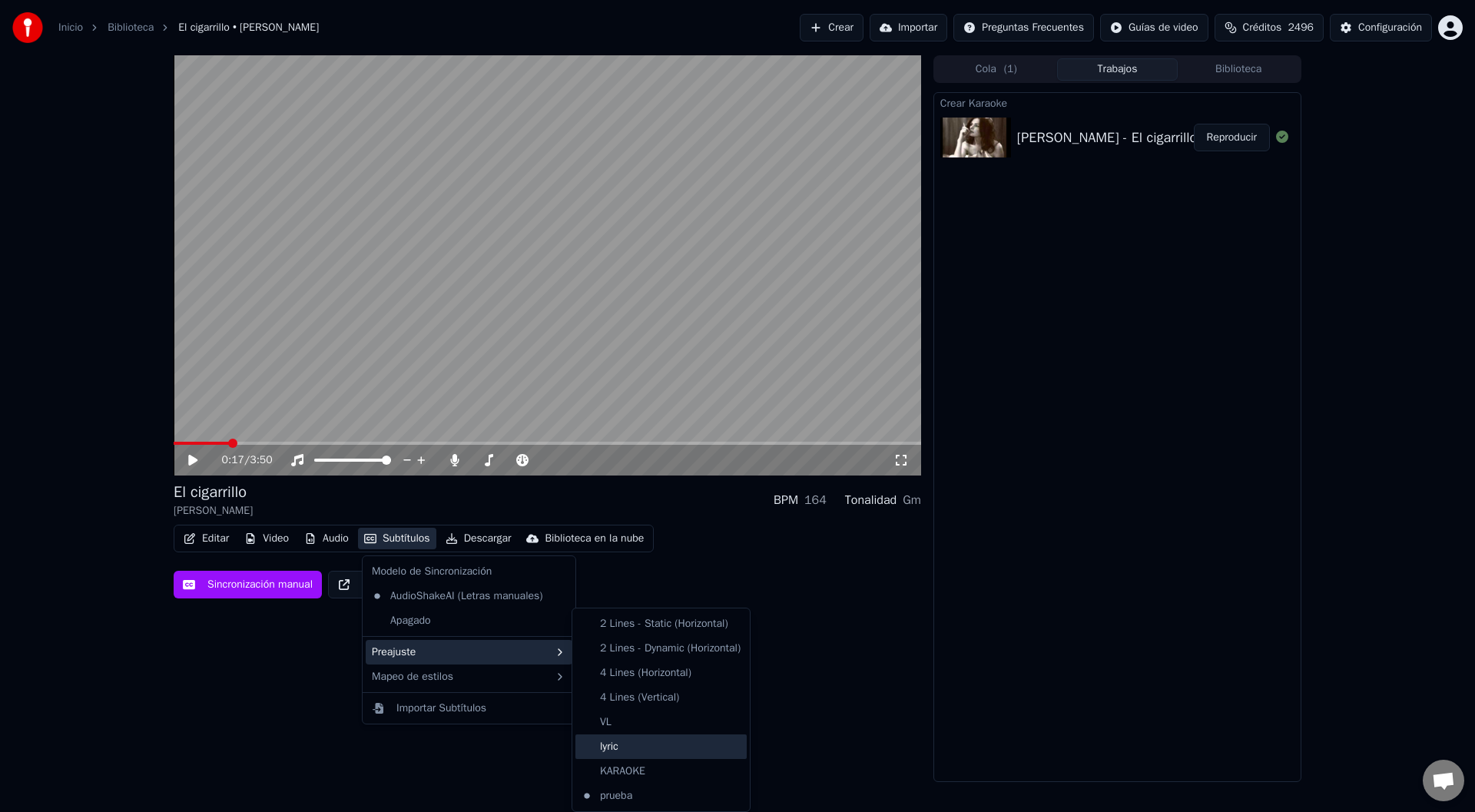 click on "lyric" at bounding box center (661, 747) 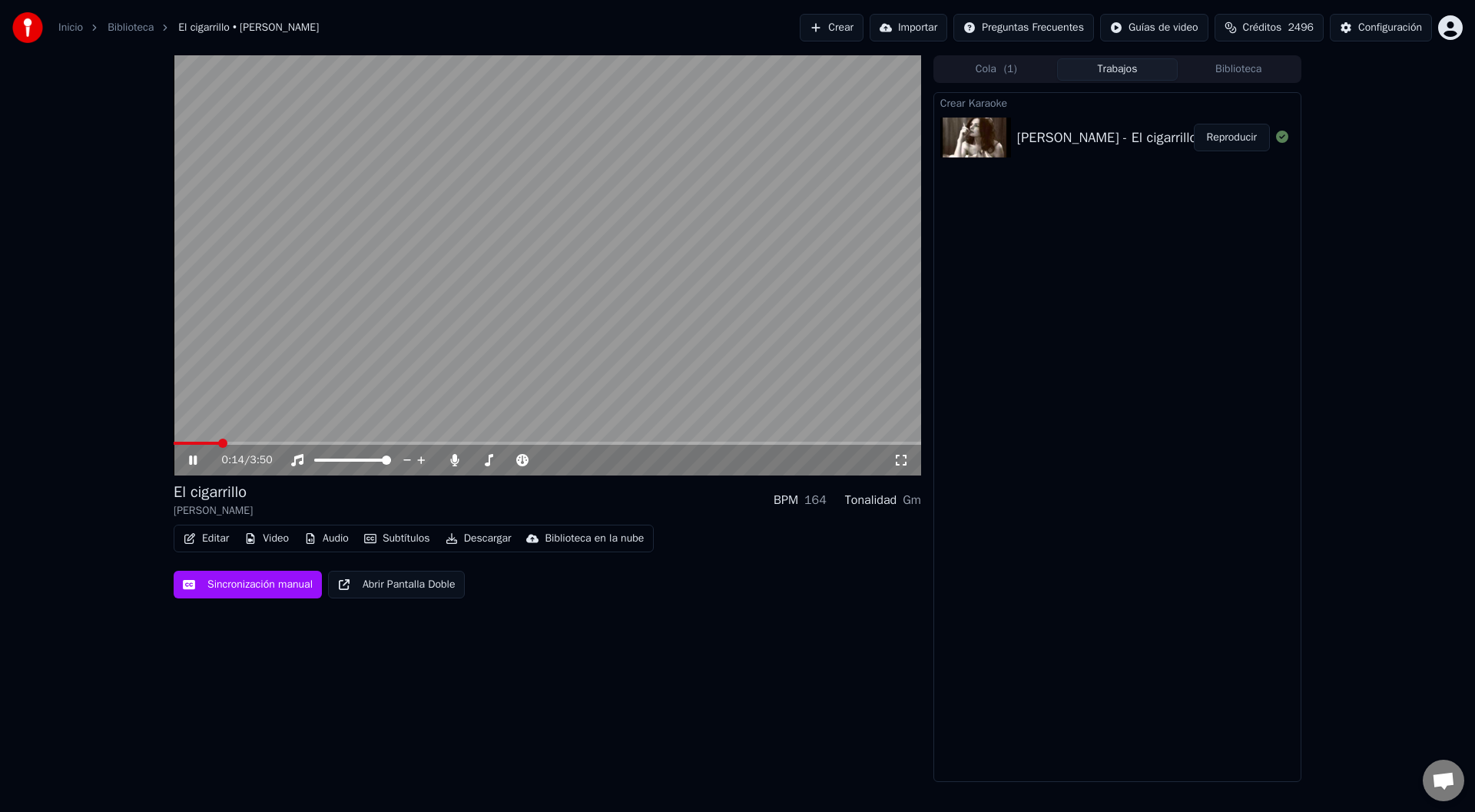 click at bounding box center (223, 443) 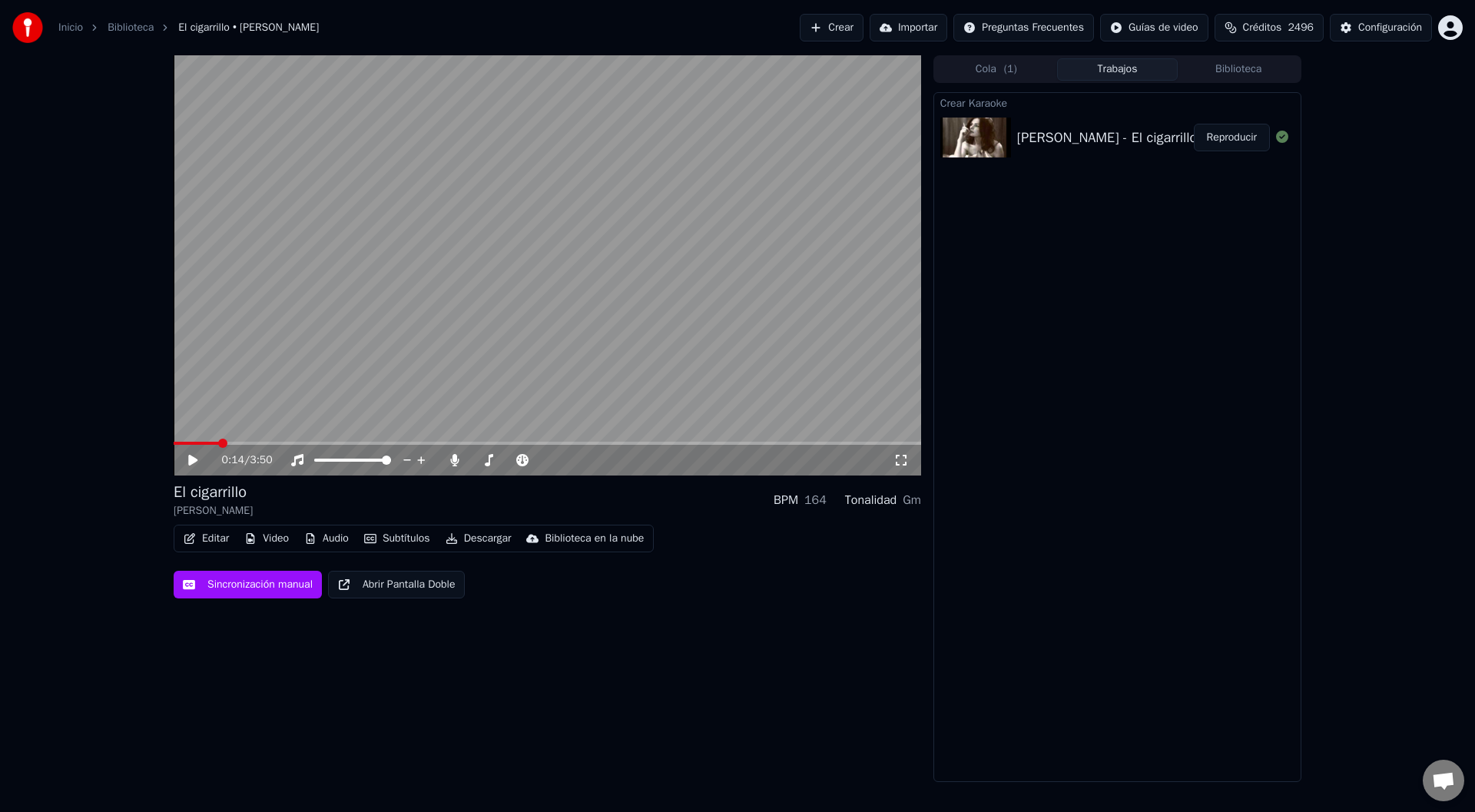 click on "Subtítulos" at bounding box center [397, 539] 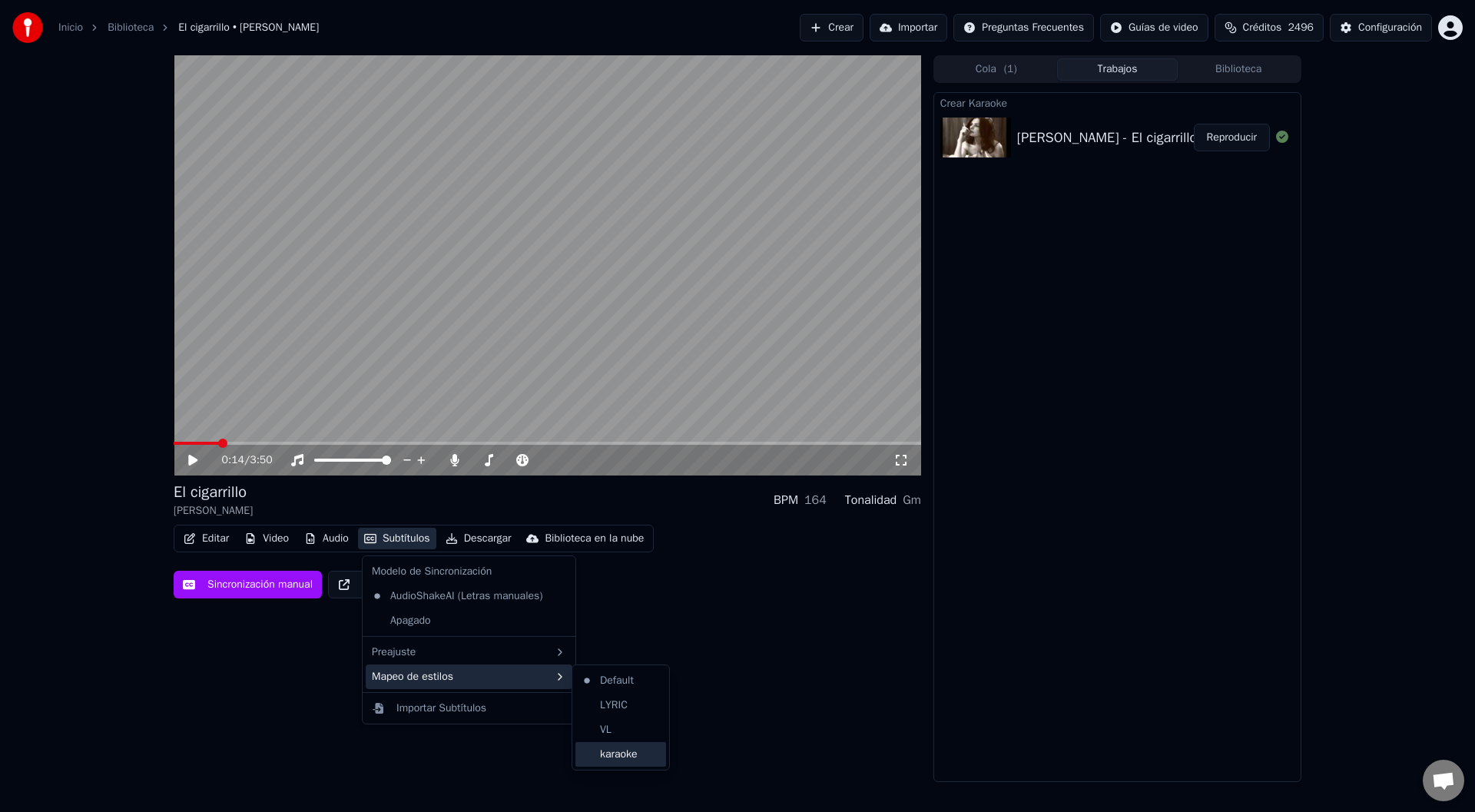 click on "karaoke" at bounding box center [621, 754] 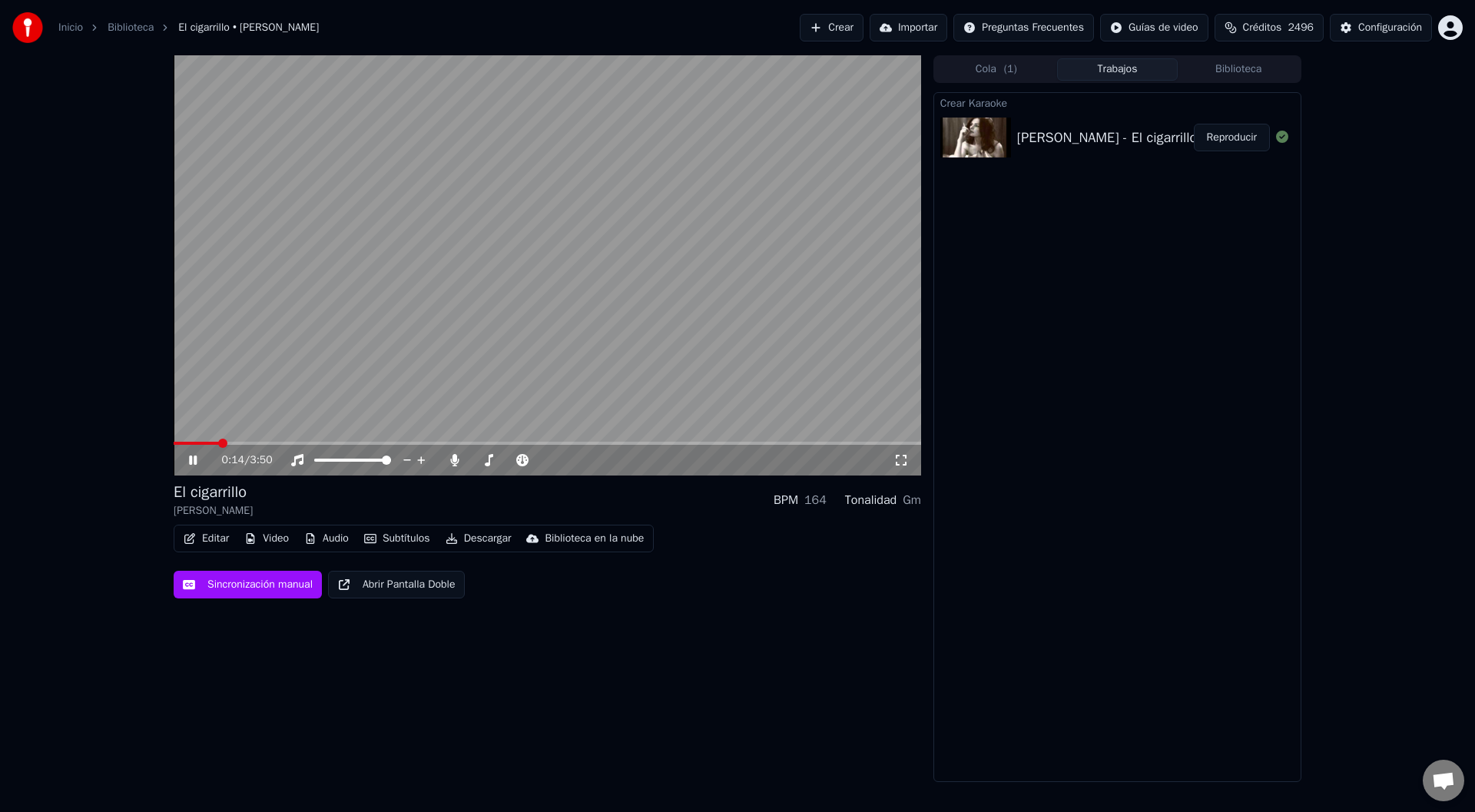 click 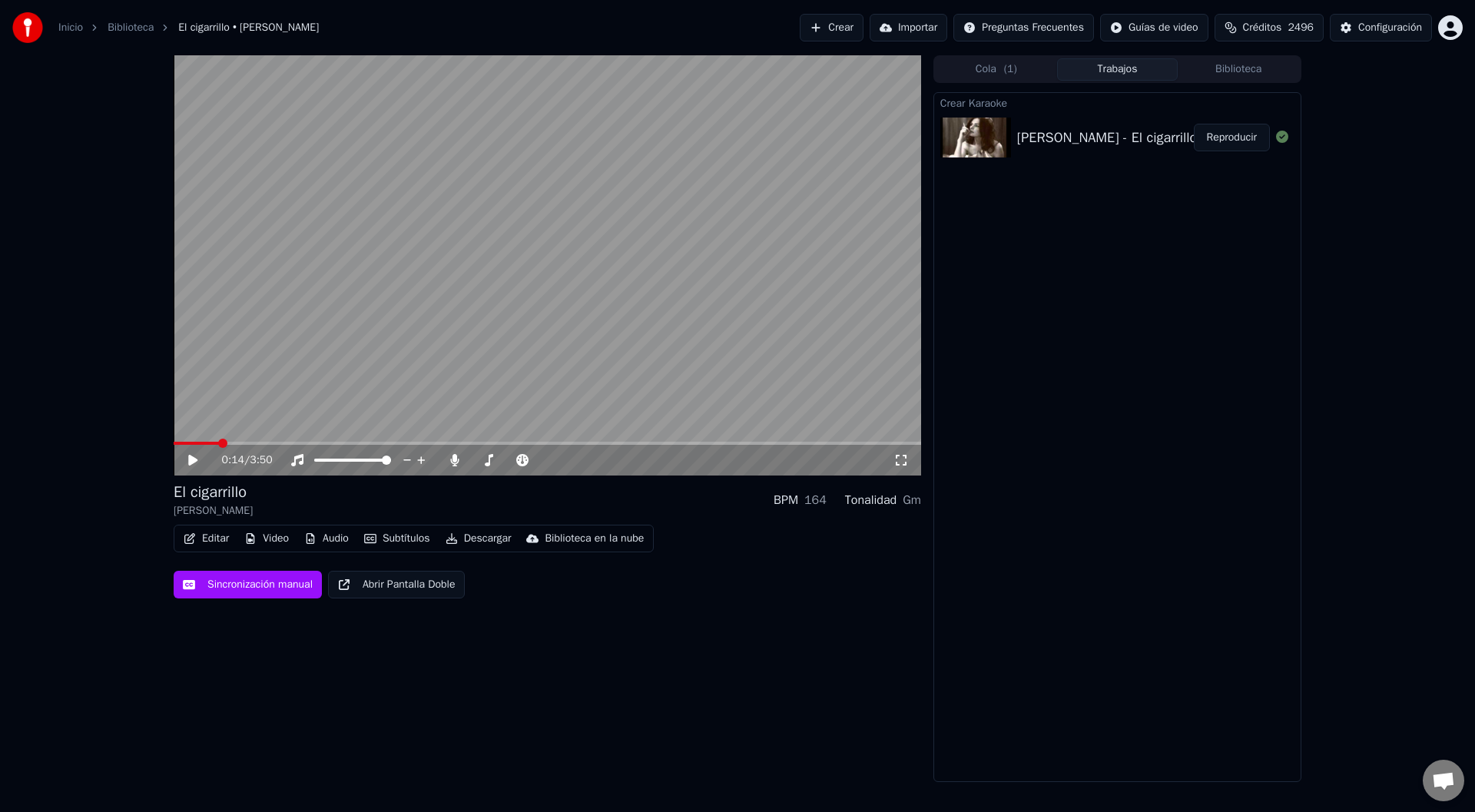 click 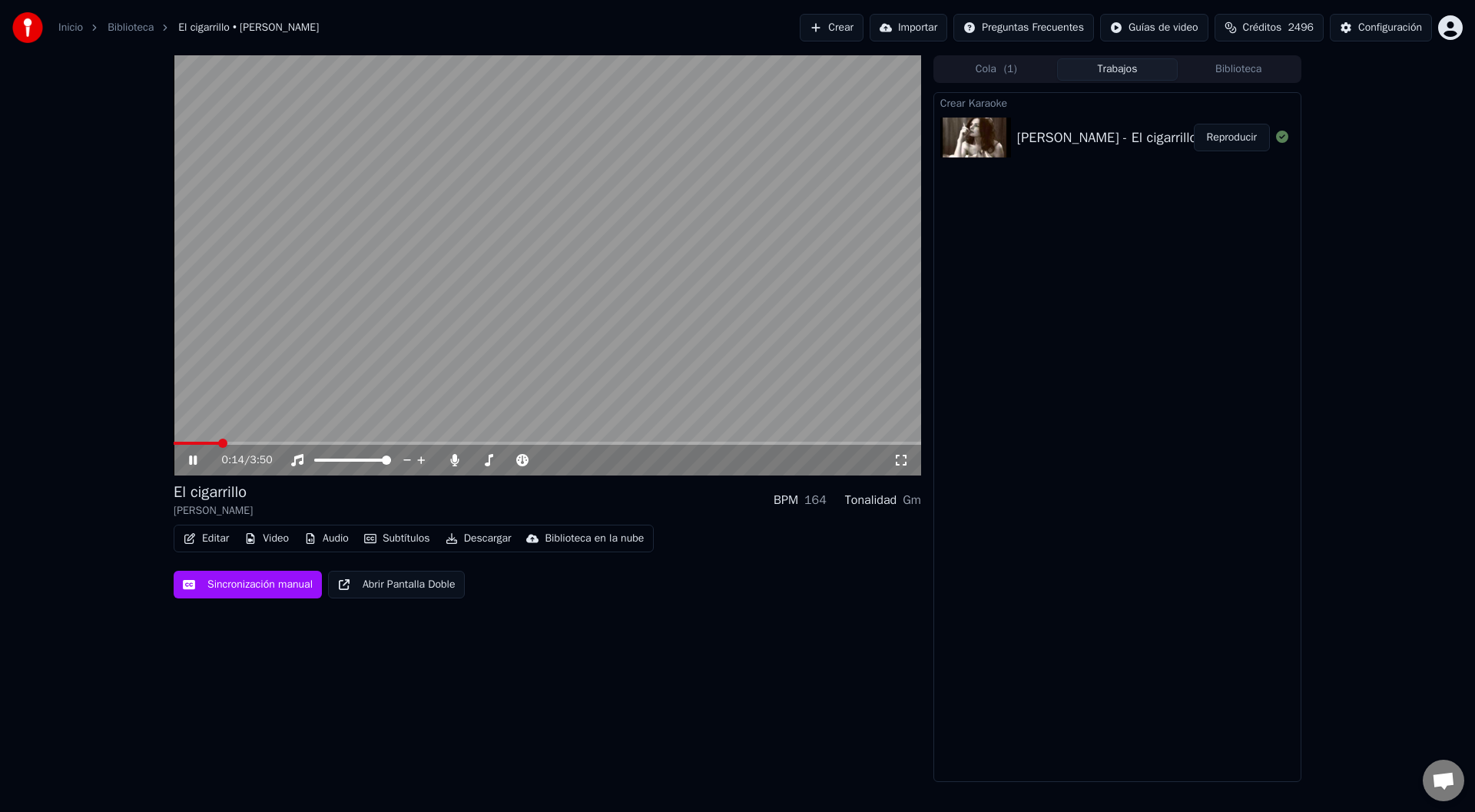 click 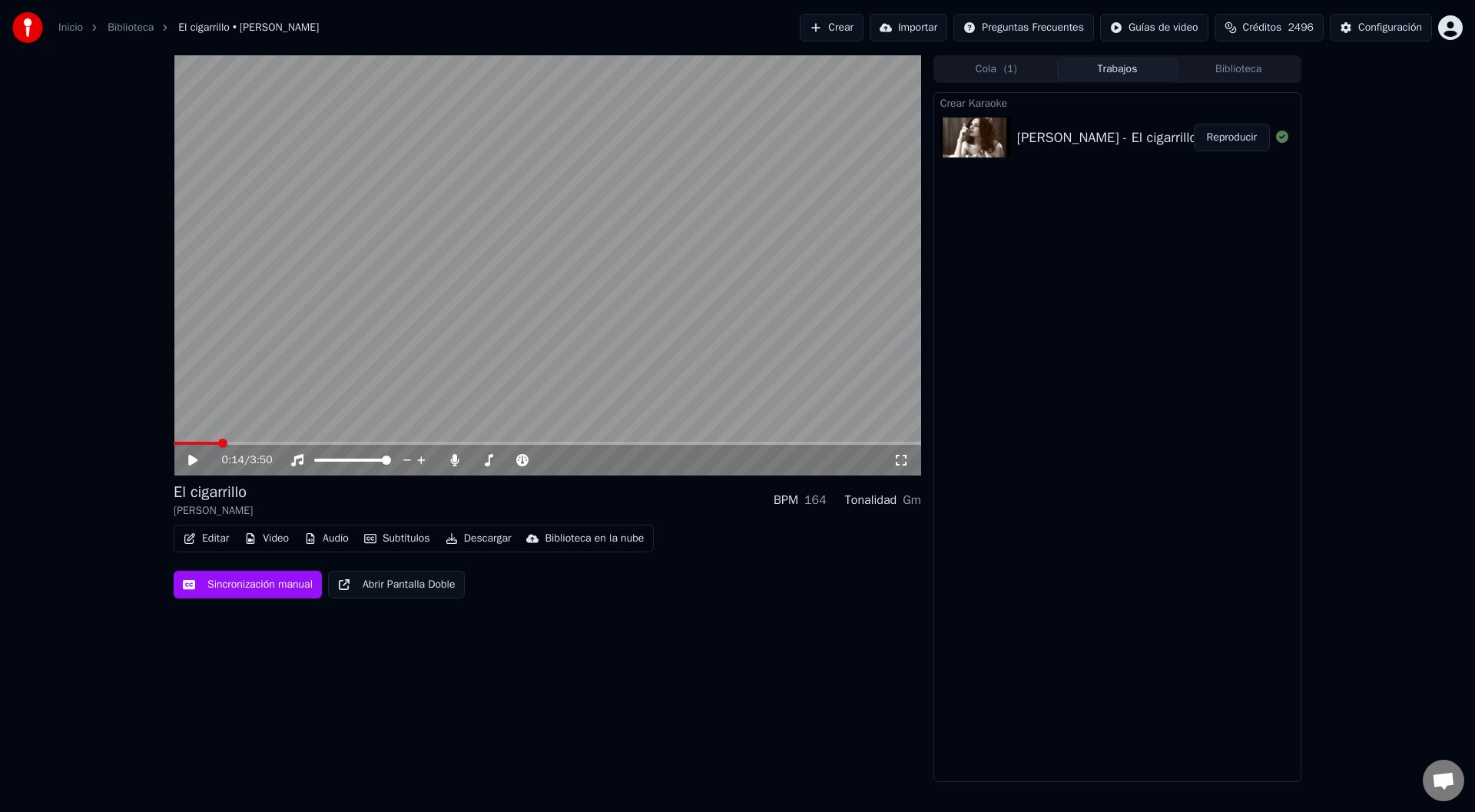 click on "Subtítulos" at bounding box center [397, 539] 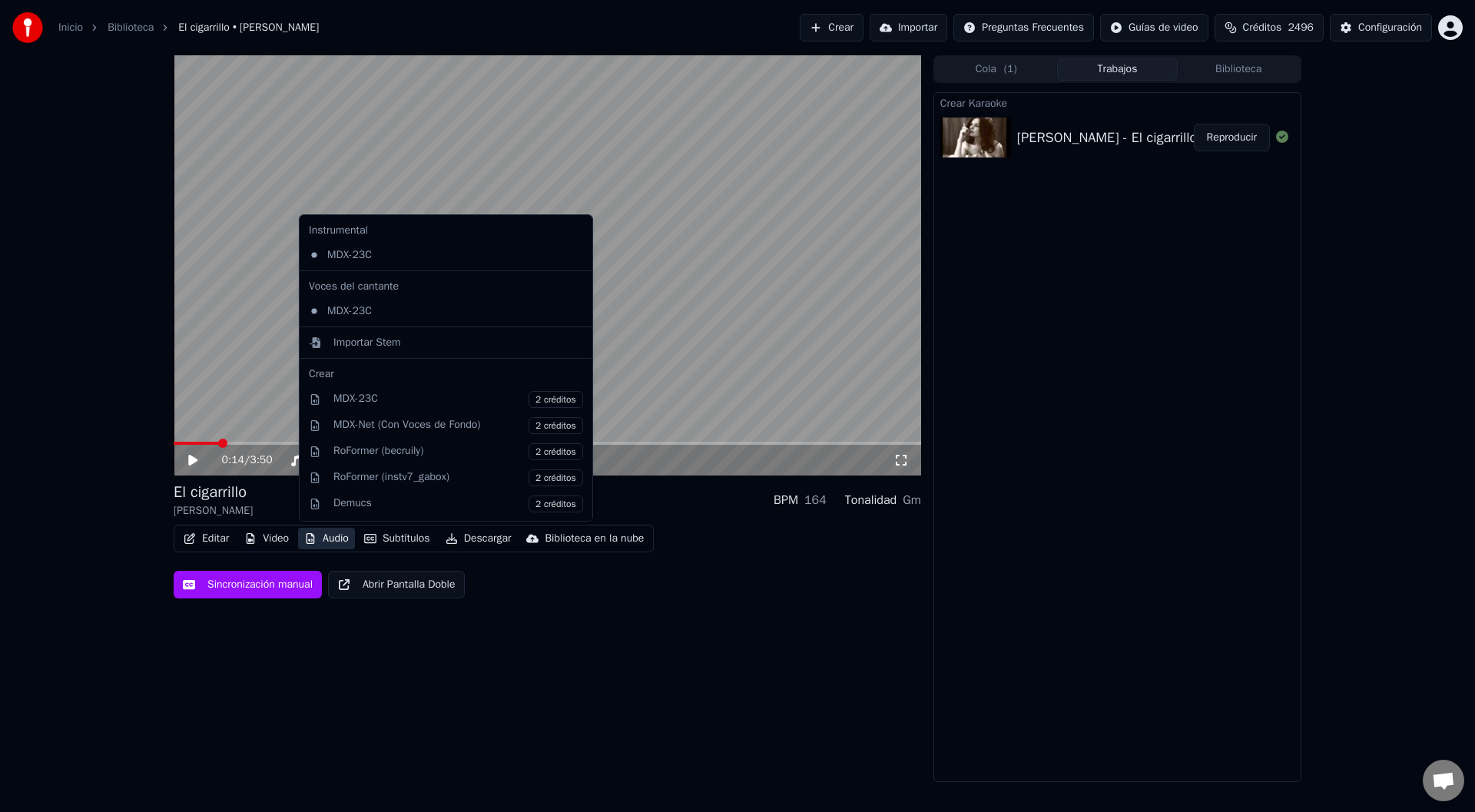 click on "Editar Video Audio Subtítulos Descargar Biblioteca en la nube Sincronización manual Abrir Pantalla Doble" at bounding box center (547, 562) 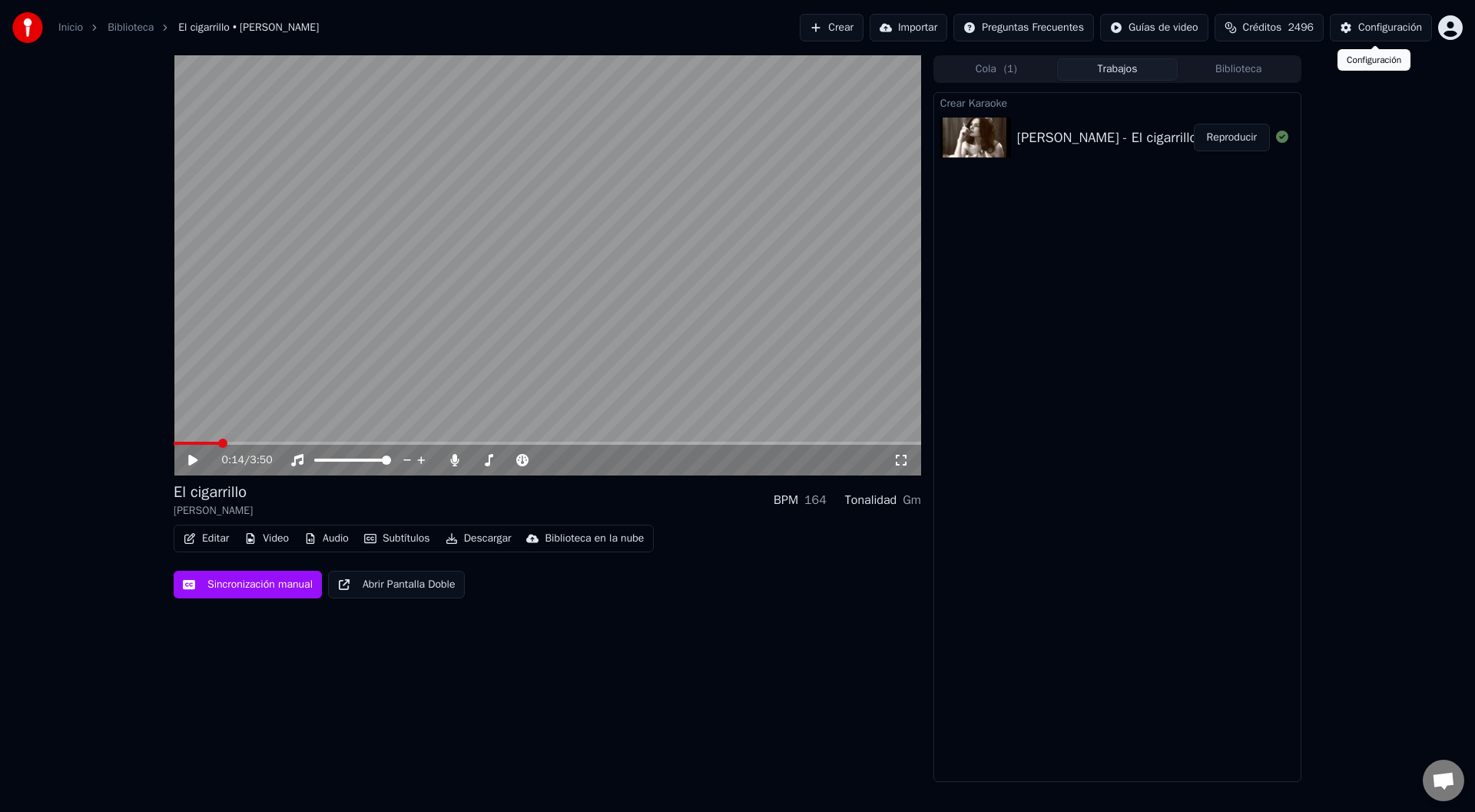 click on "Configuración" at bounding box center [1390, 28] 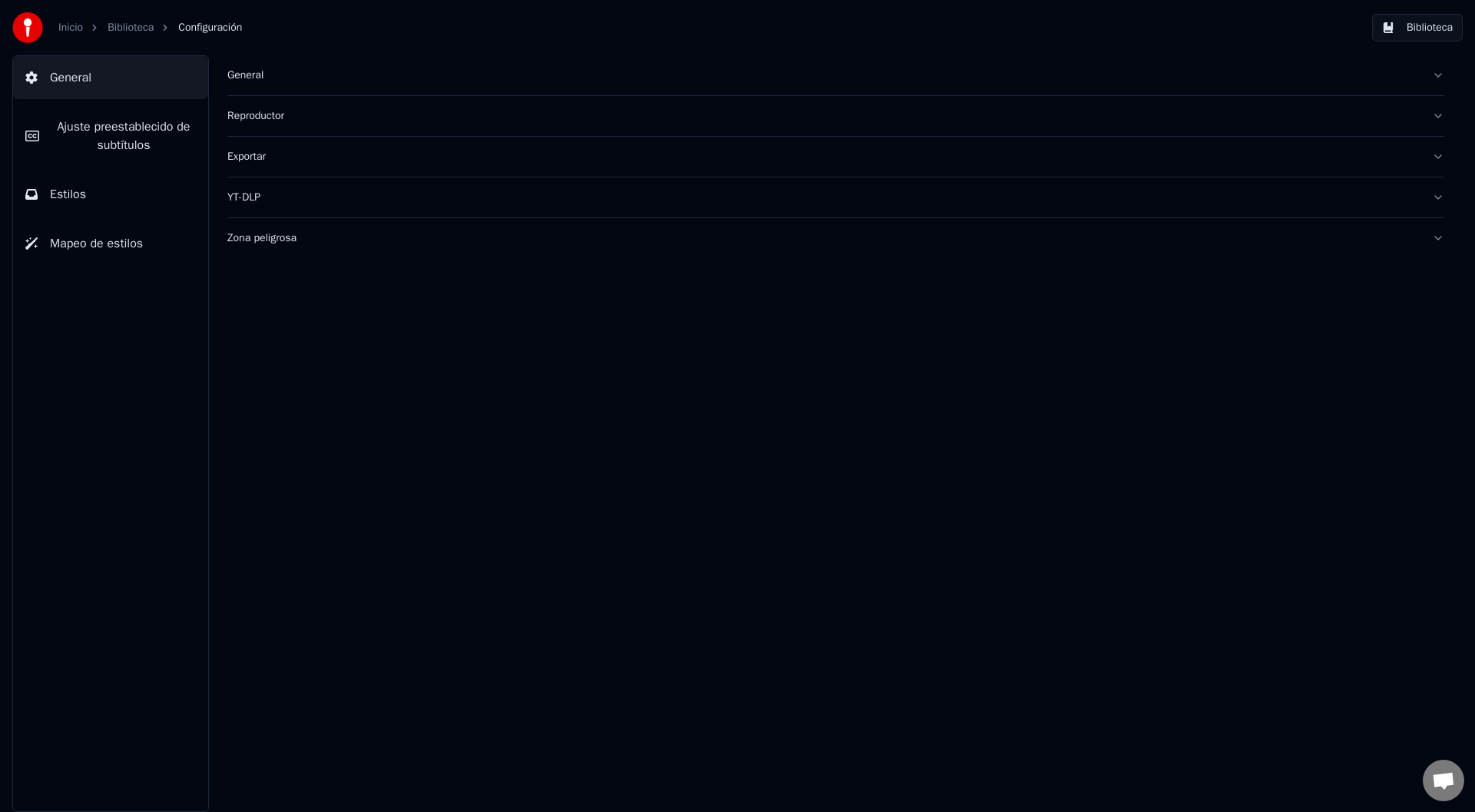 click on "Ajuste preestablecido de subtítulos" at bounding box center [124, 136] 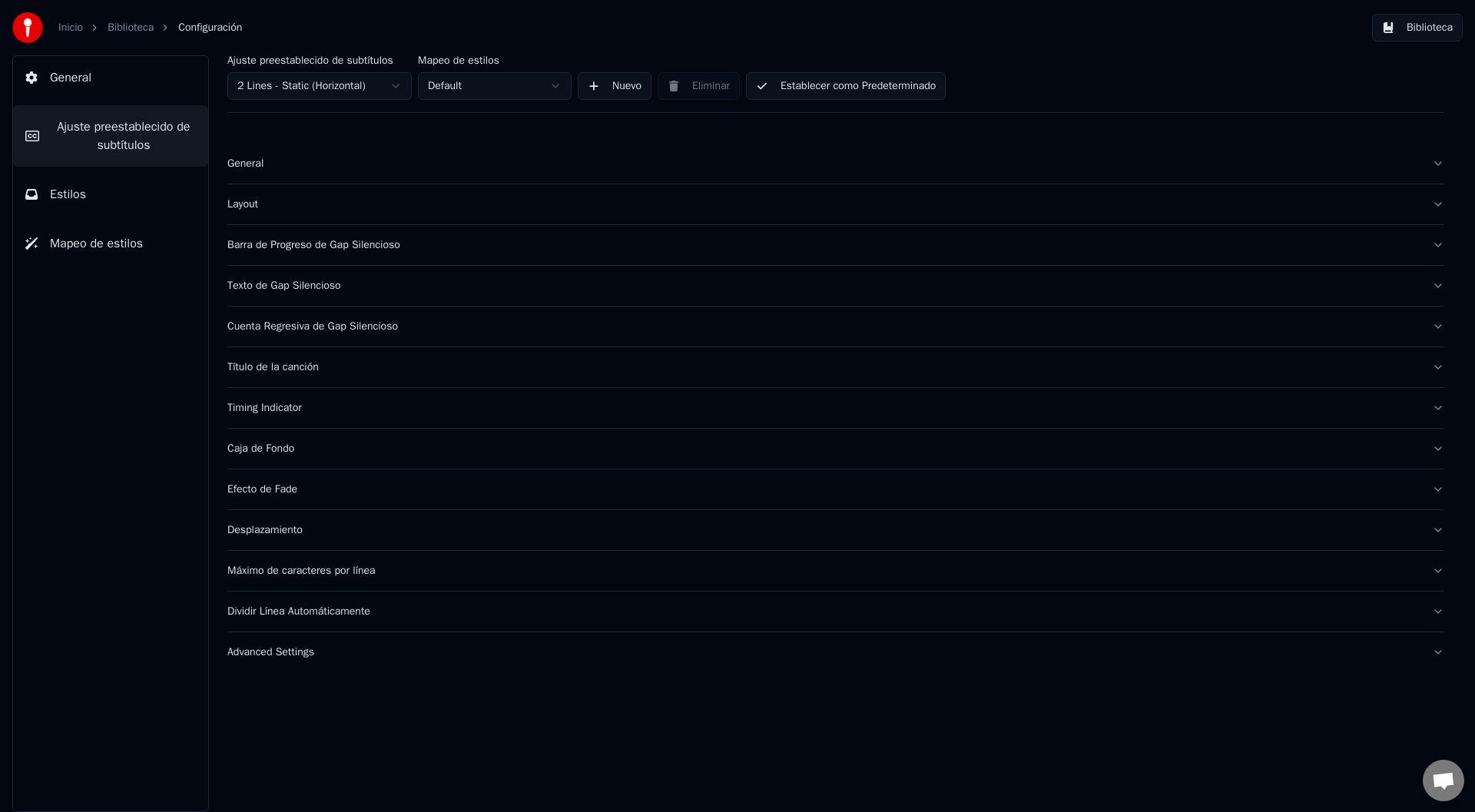click on "Inicio Biblioteca Configuración Biblioteca General Ajuste preestablecido de subtítulos Estilos Mapeo de estilos Ajuste preestablecido de subtítulos 2 Lines - Static (Horizontal) Mapeo de estilos Default Nuevo Eliminar Establecer como Predeterminado General Layout Barra de Progreso de Gap Silencioso Texto de Gap Silencioso Cuenta Regresiva de Gap Silencioso Título de la canción Timing Indicator Caja de Fondo Efecto de Fade Desplazamiento Máximo de caracteres por línea Dividir Línea Automáticamente Advanced Settings" at bounding box center (738, 406) 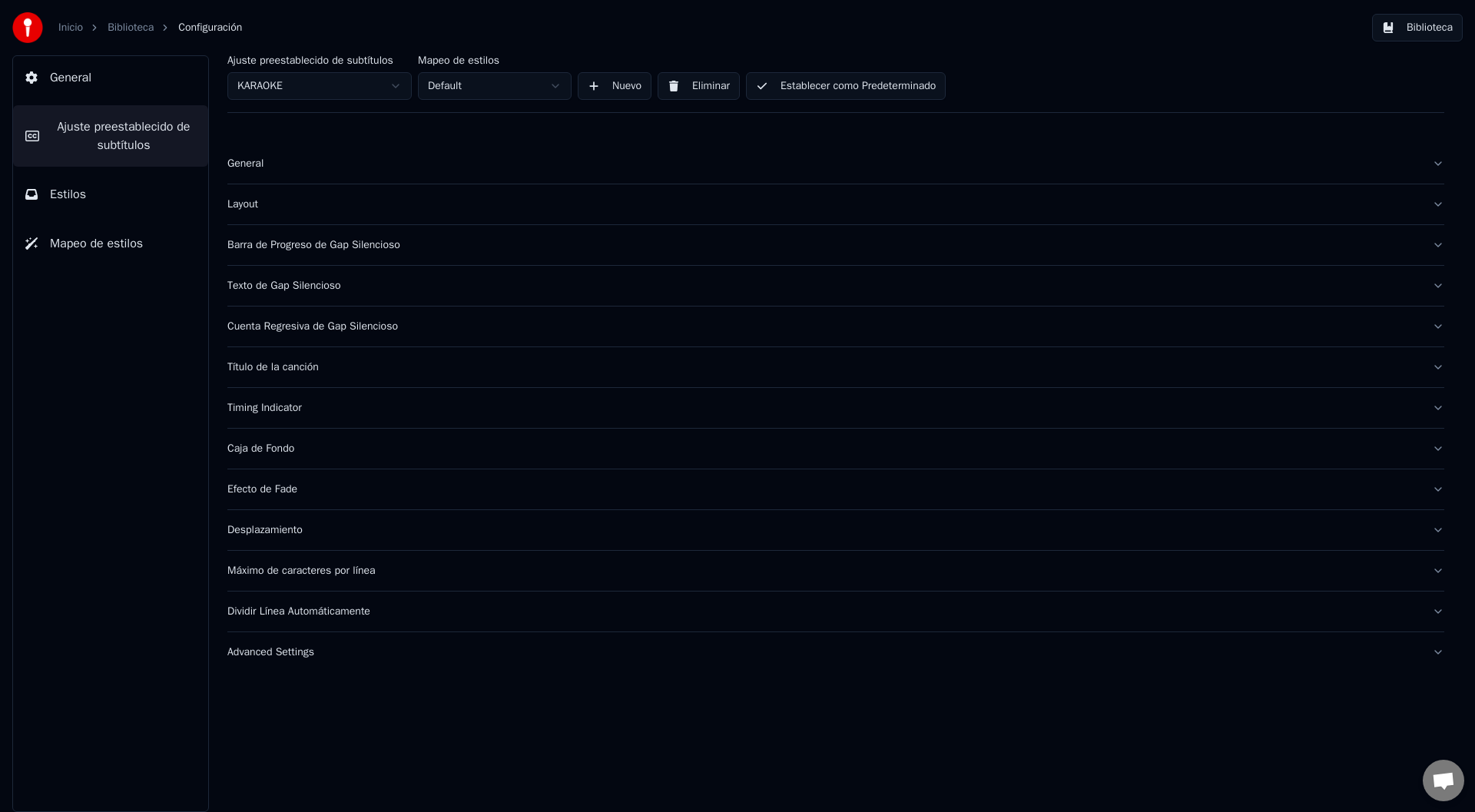 click on "General" at bounding box center (824, 164) 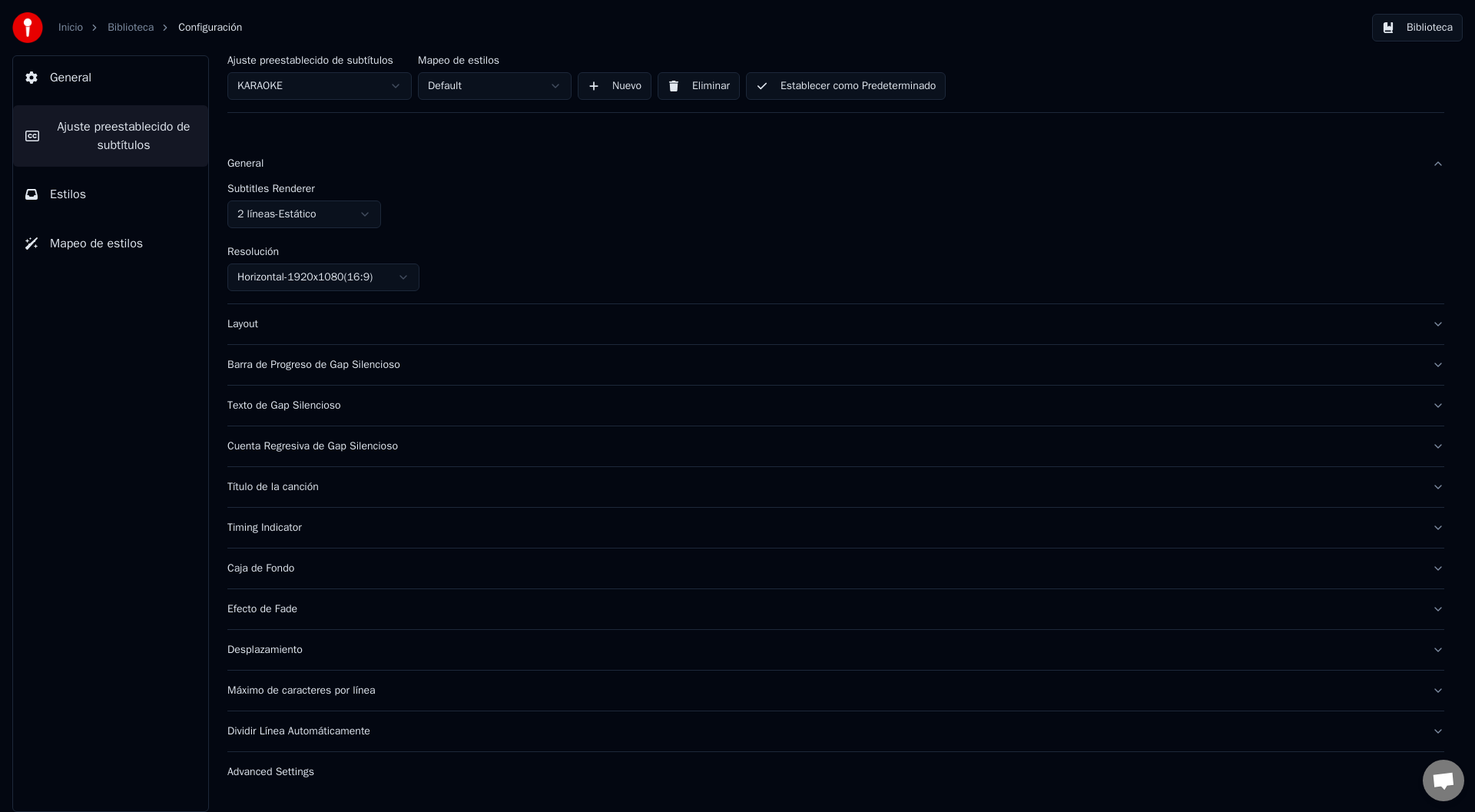 click on "Layout" at bounding box center [836, 324] 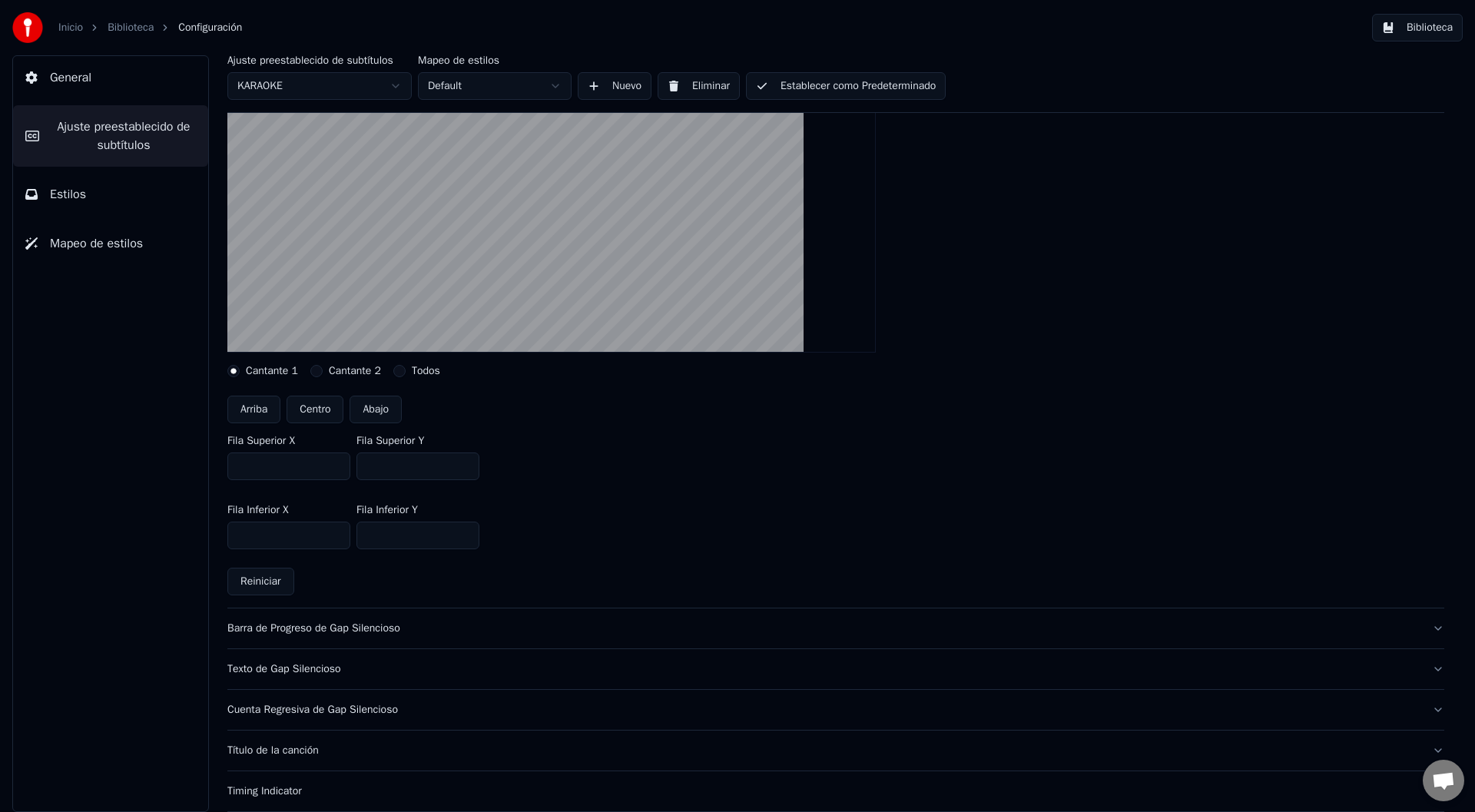 scroll, scrollTop: 384, scrollLeft: 0, axis: vertical 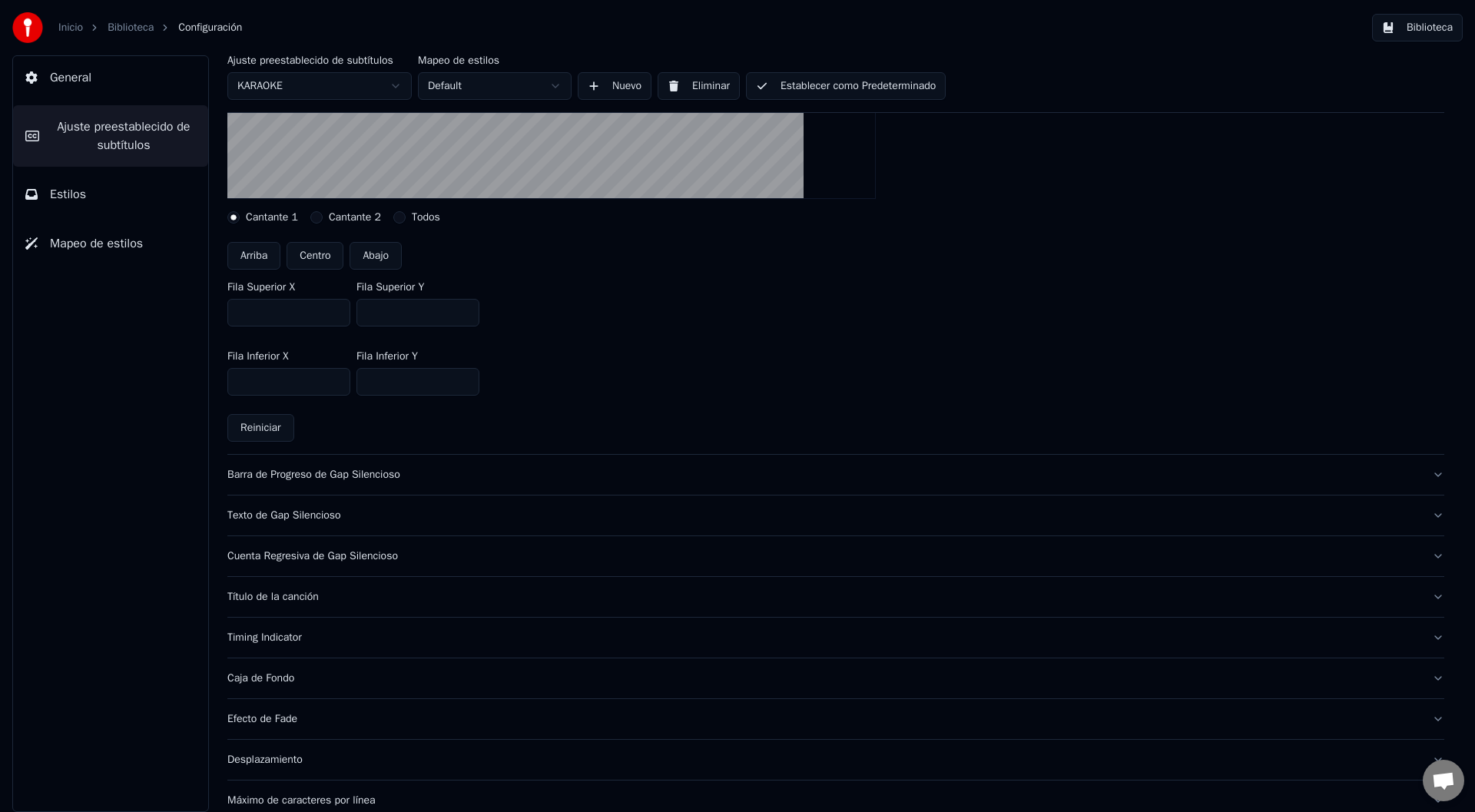 click on "Barra de Progreso de Gap Silencioso" at bounding box center [824, 475] 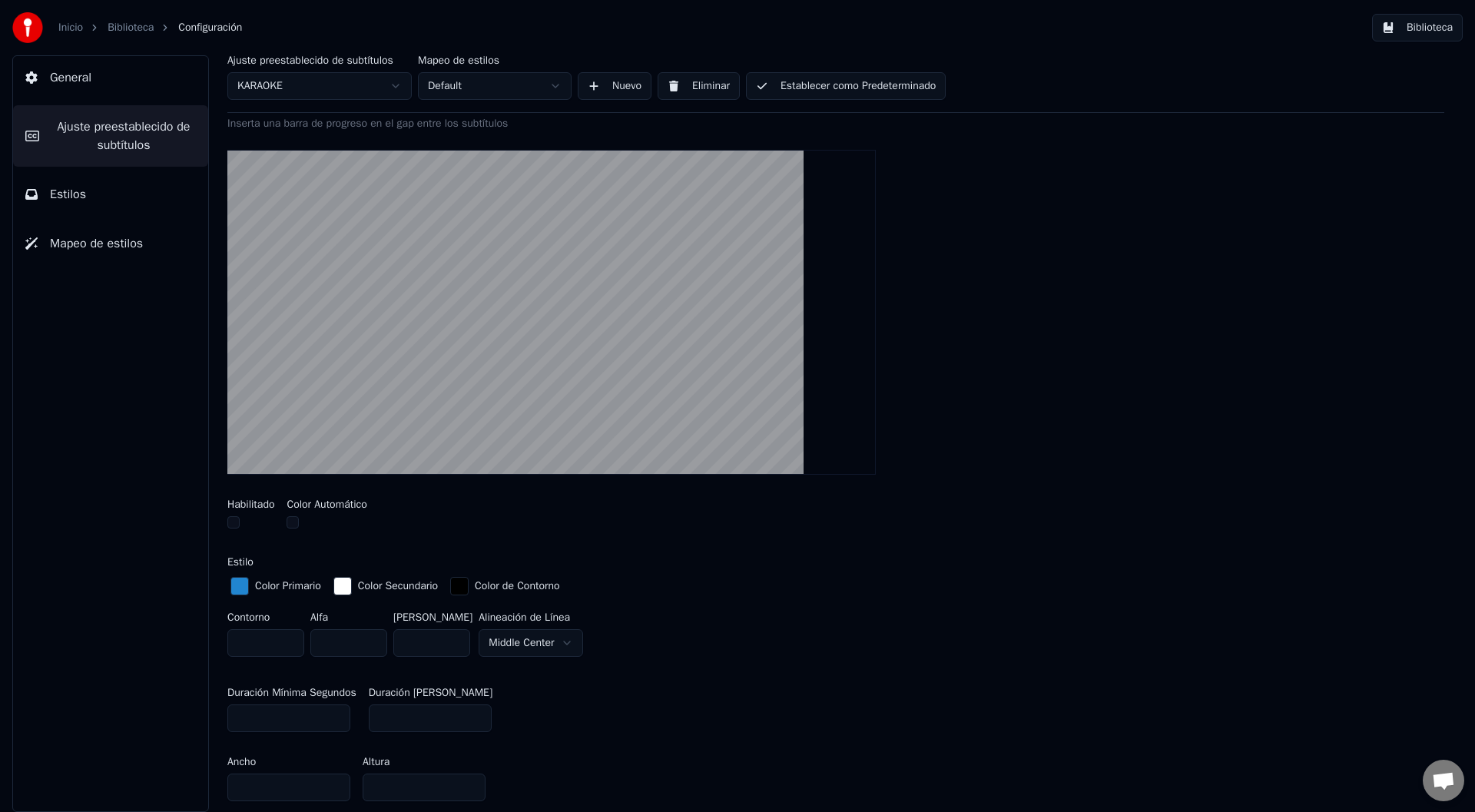 scroll, scrollTop: 77, scrollLeft: 0, axis: vertical 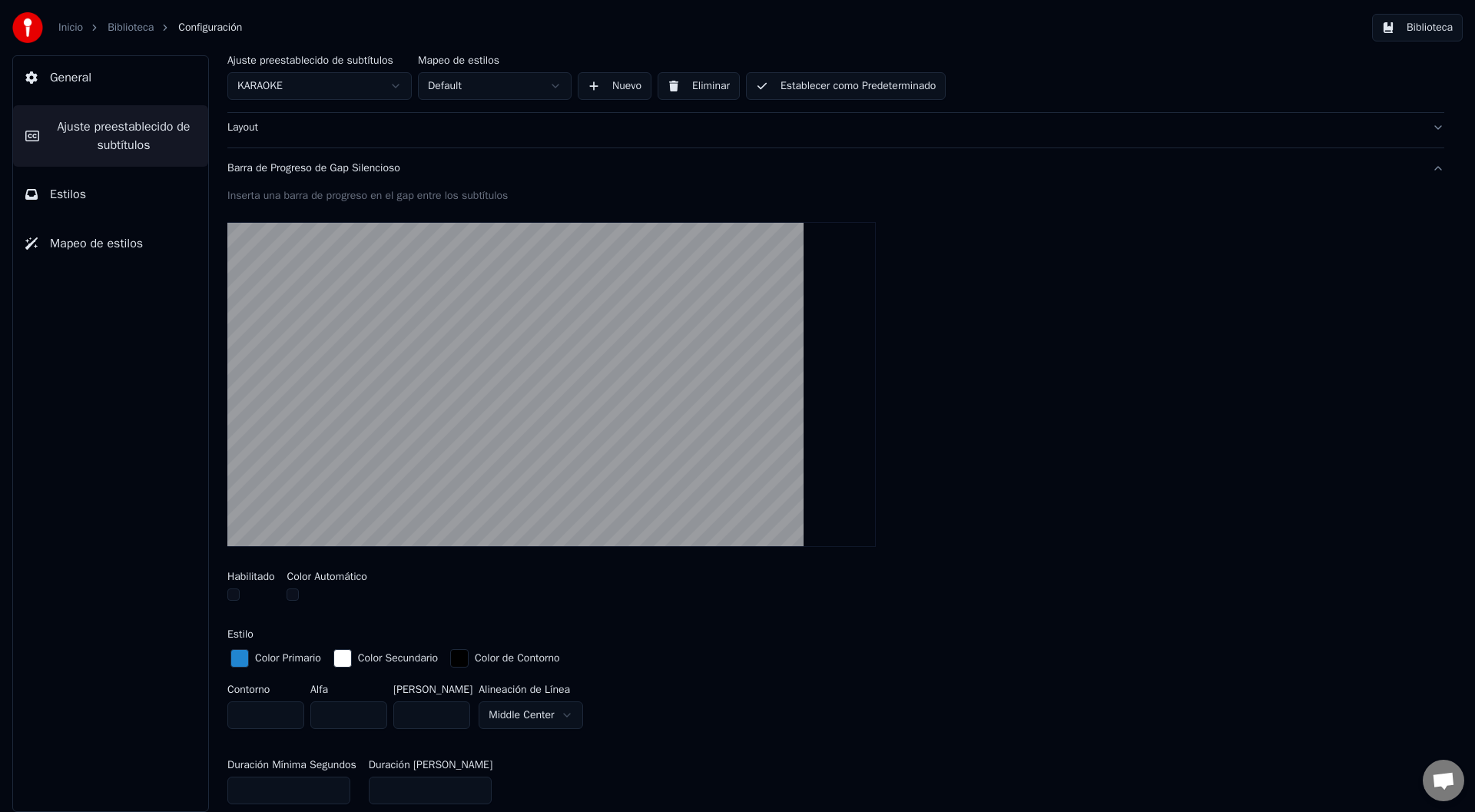 click on "Estilos" at bounding box center (111, 194) 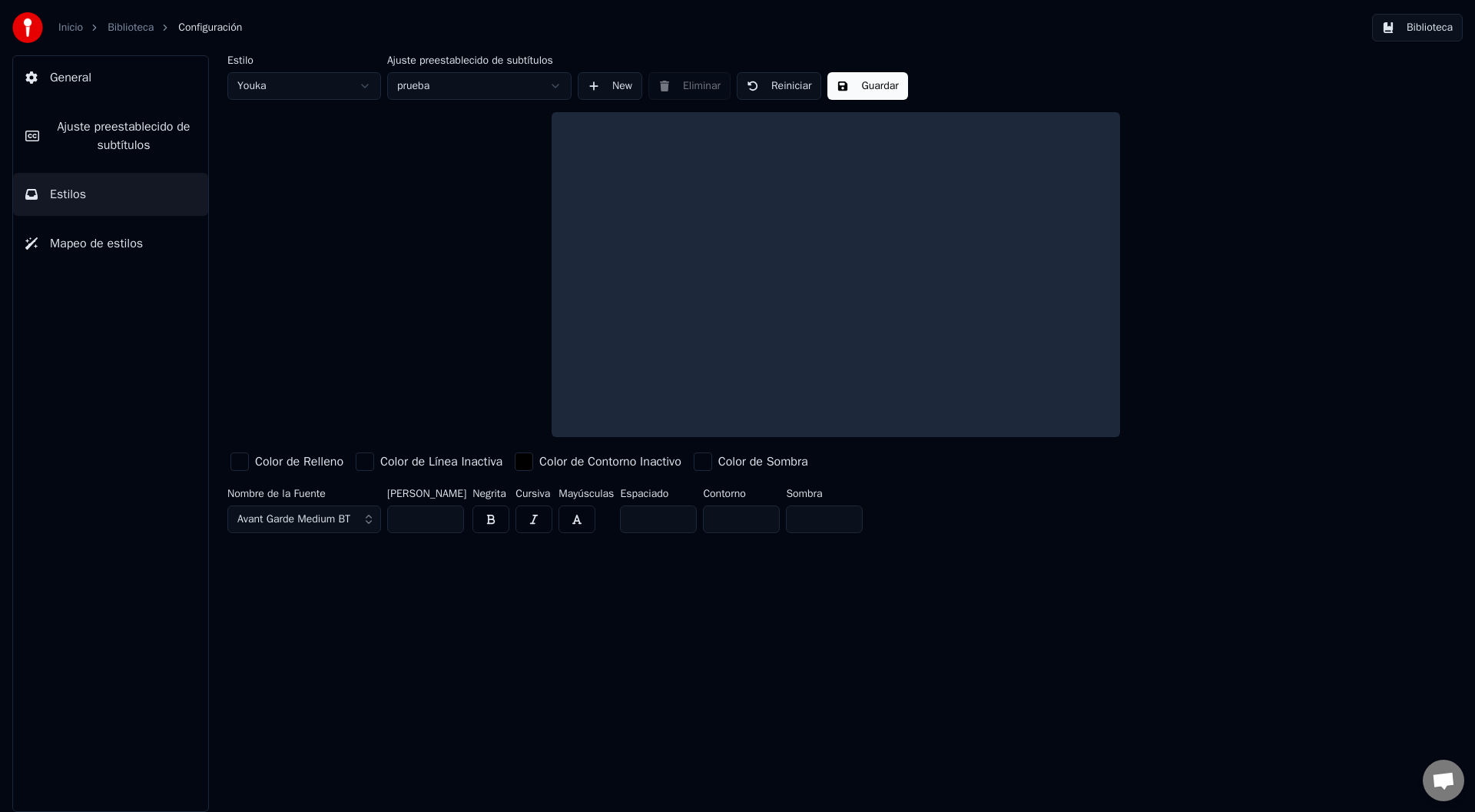 scroll, scrollTop: 0, scrollLeft: 0, axis: both 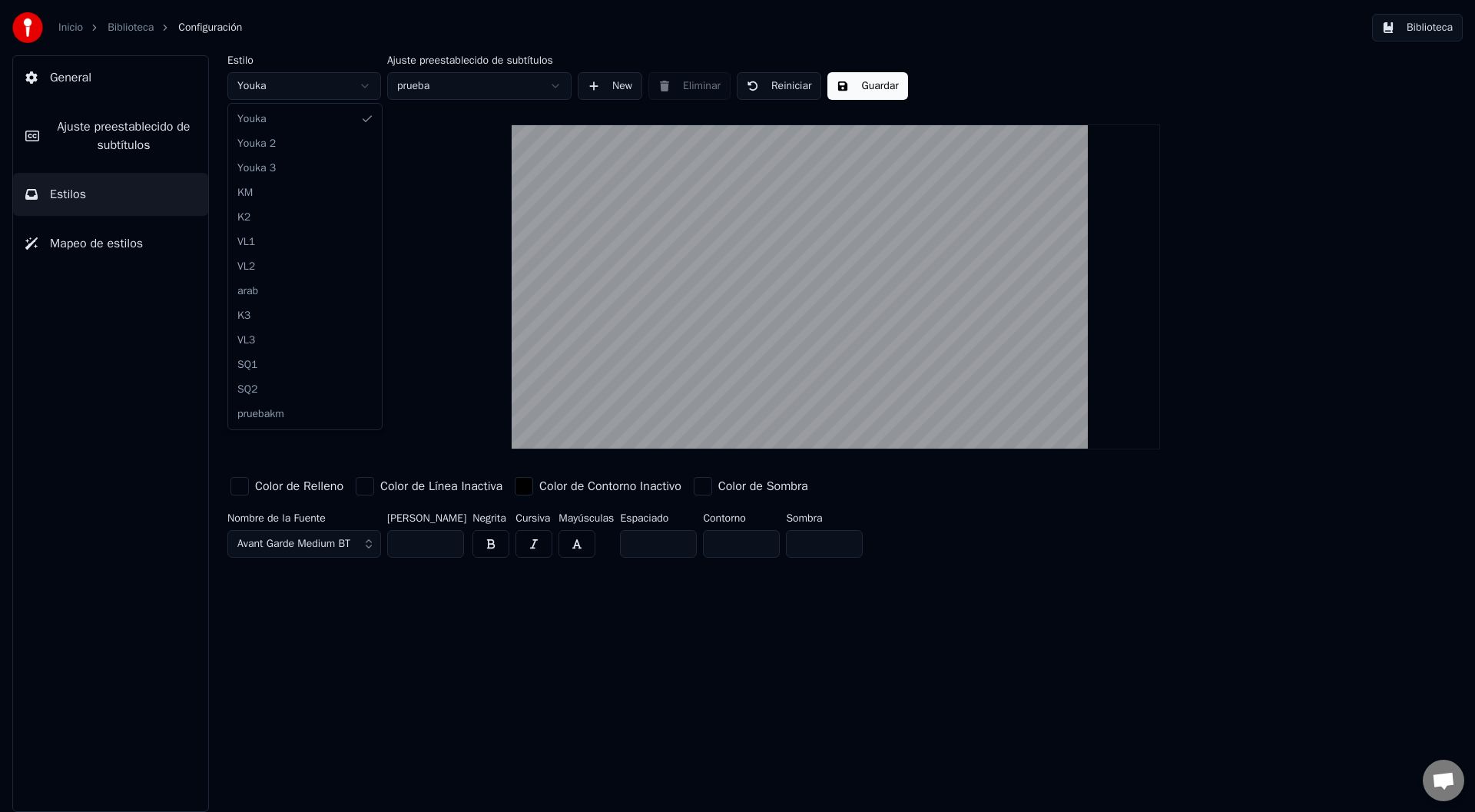 click on "Inicio Biblioteca Configuración Biblioteca General Ajuste preestablecido de subtítulos Estilos Mapeo de estilos Estilo Youka Ajuste preestablecido de subtítulos prueba New Eliminar Reiniciar Guardar Color de Relleno Color de Línea Inactiva Color de Contorno Inactivo Color de Sombra Nombre de la Fuente Avant Garde Medium BT Tamaño de Fuente *** Negrita Cursiva Mayúsculas Espaciado * Contorno * Sombra * Youka Youka 2 Youka 3 KM K2 VL1 VL2 arab K3 VL3 SQ1 SQ2 pruebakm" at bounding box center (738, 406) 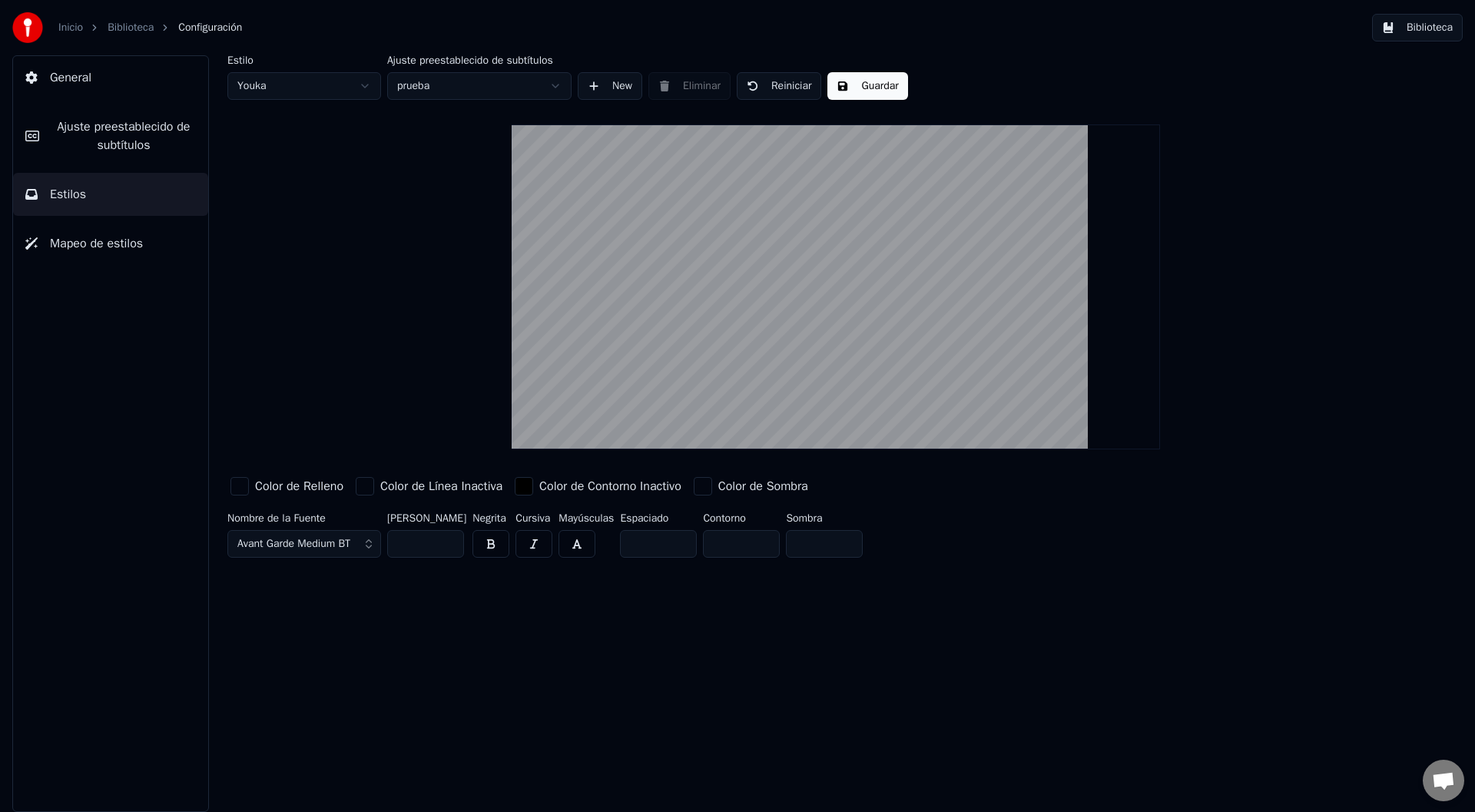 click on "Biblioteca" at bounding box center [131, 28] 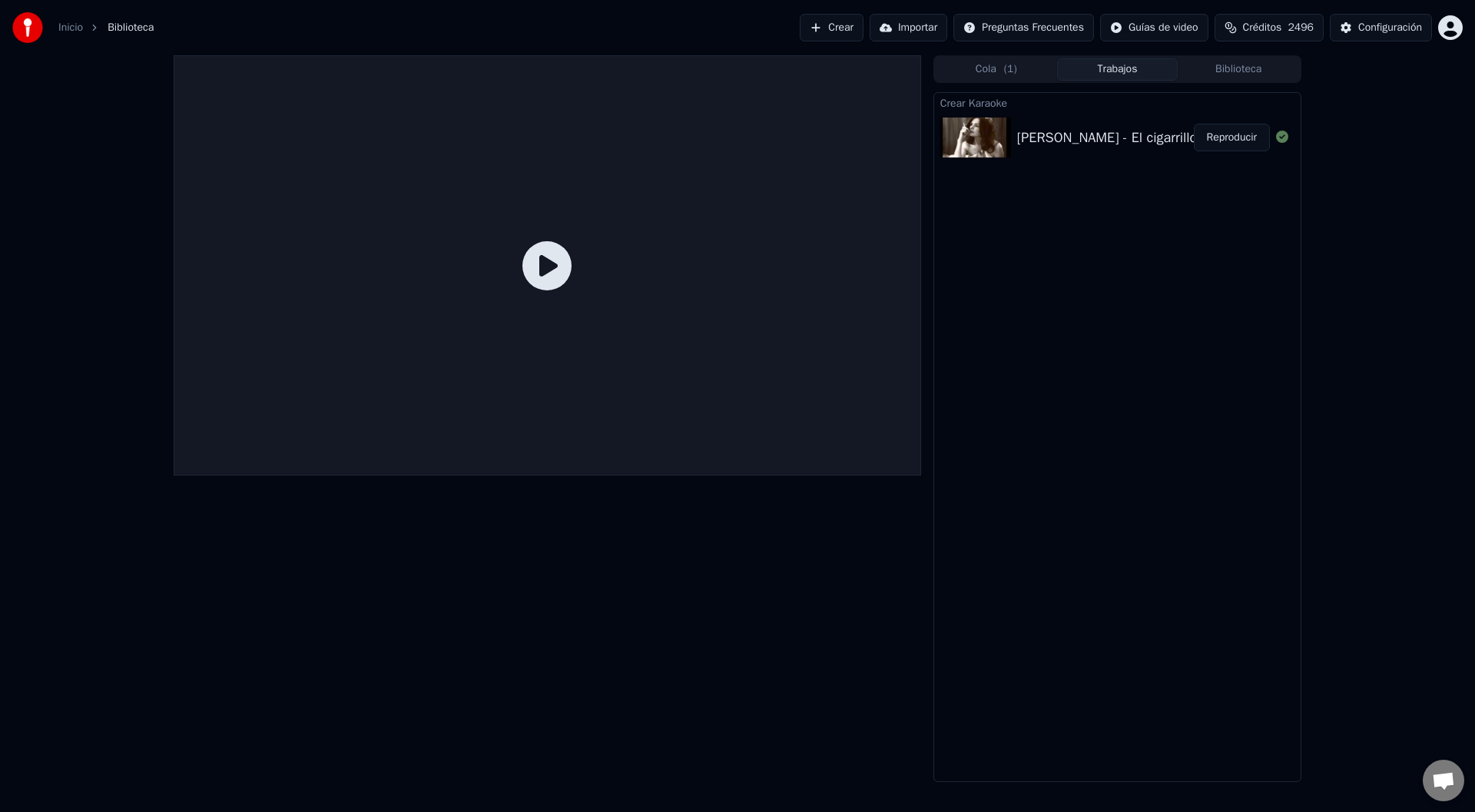 click on "[PERSON_NAME] - El cigarrillo" at bounding box center (1107, 138) 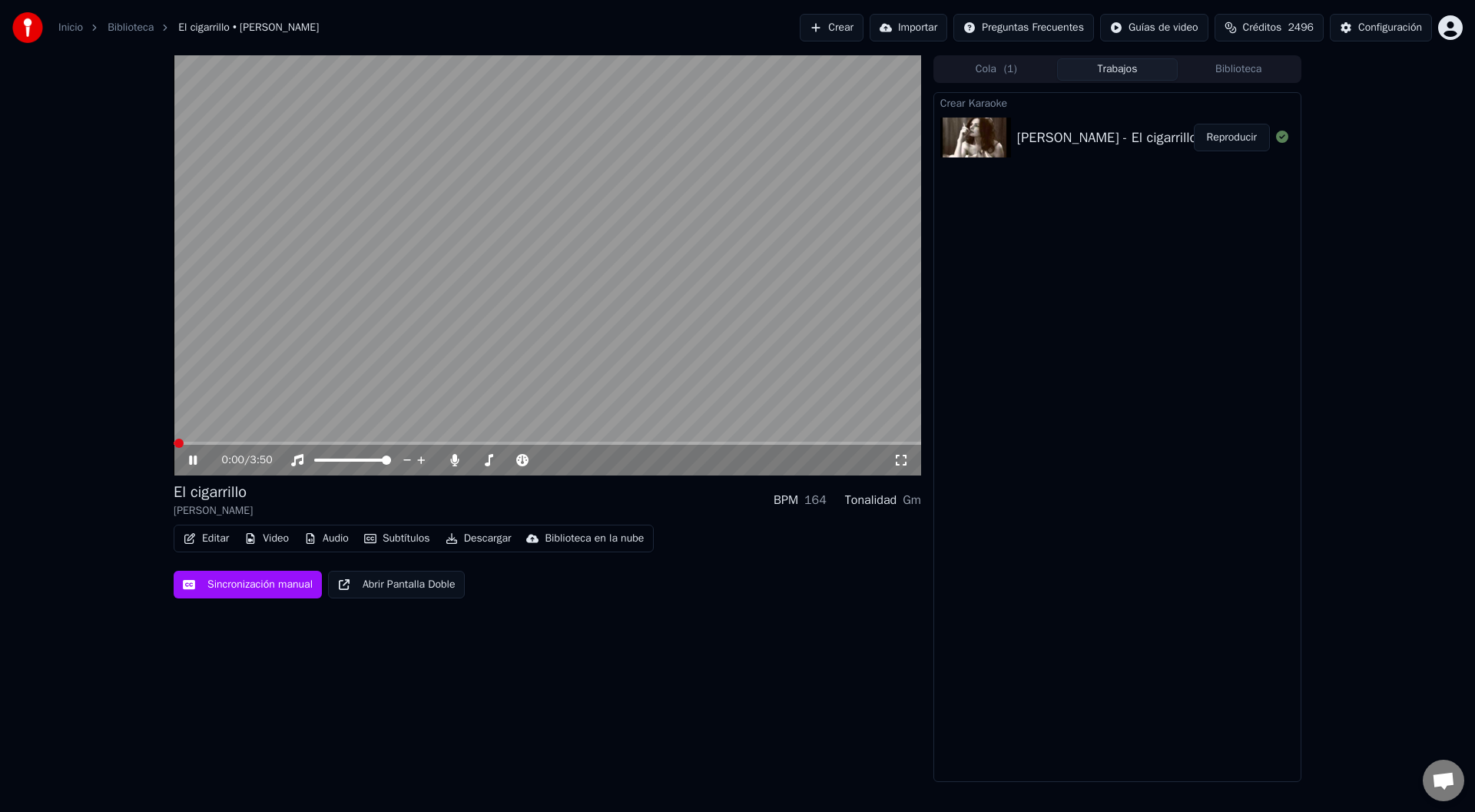 click on "Subtítulos" at bounding box center (397, 539) 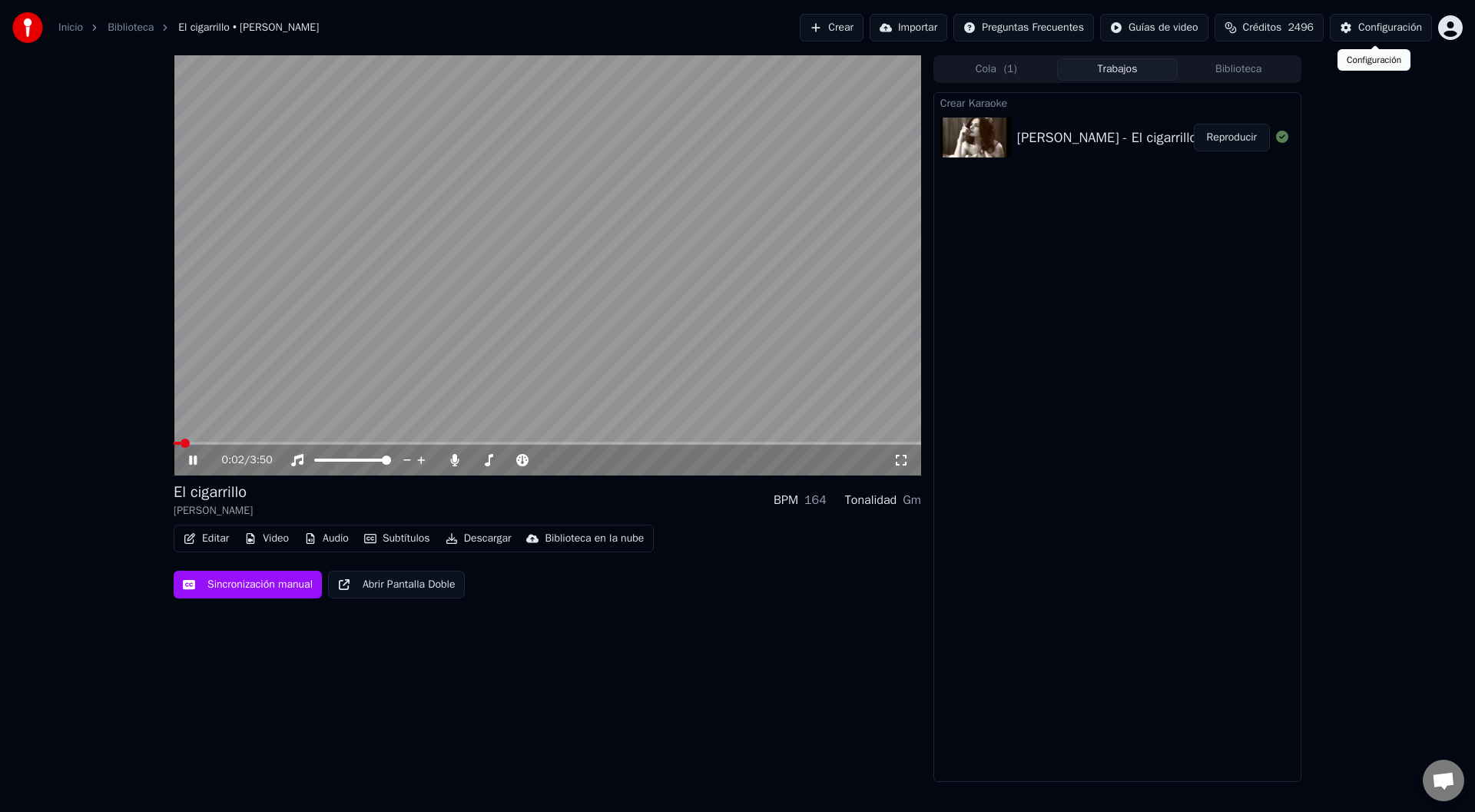 click on "Configuración" at bounding box center (1381, 28) 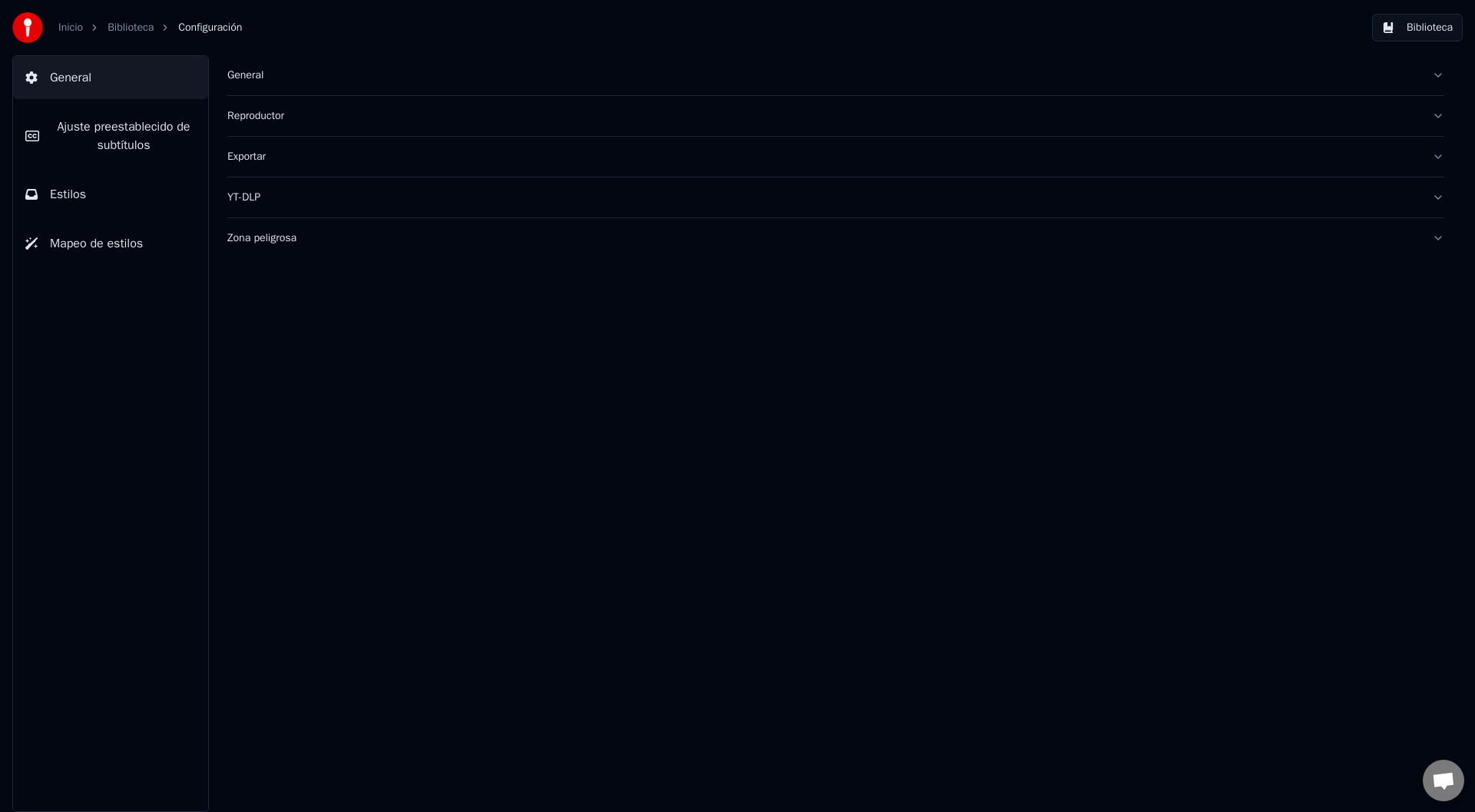 click on "Estilos" at bounding box center [68, 194] 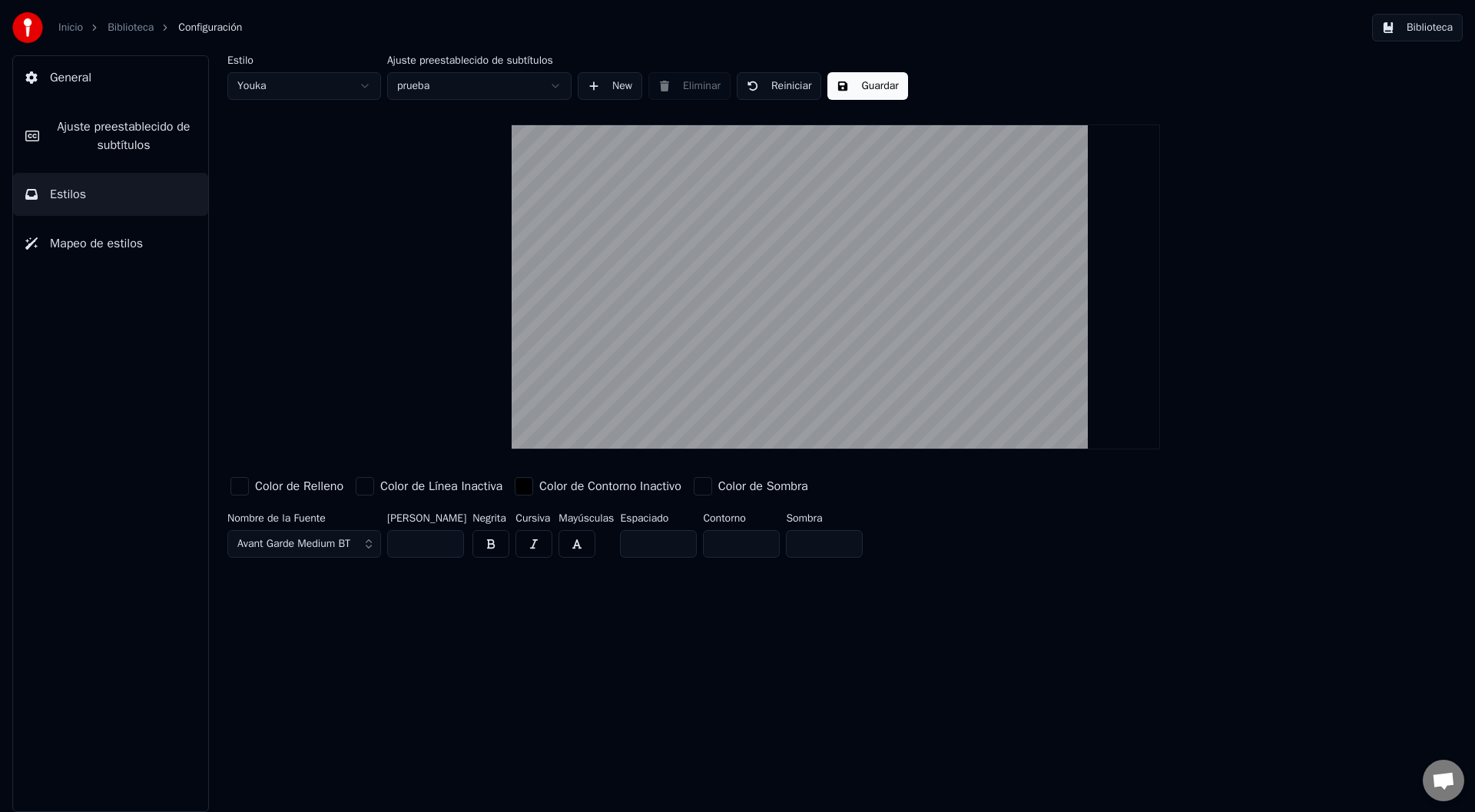 click on "Mapeo de estilos" at bounding box center (96, 244) 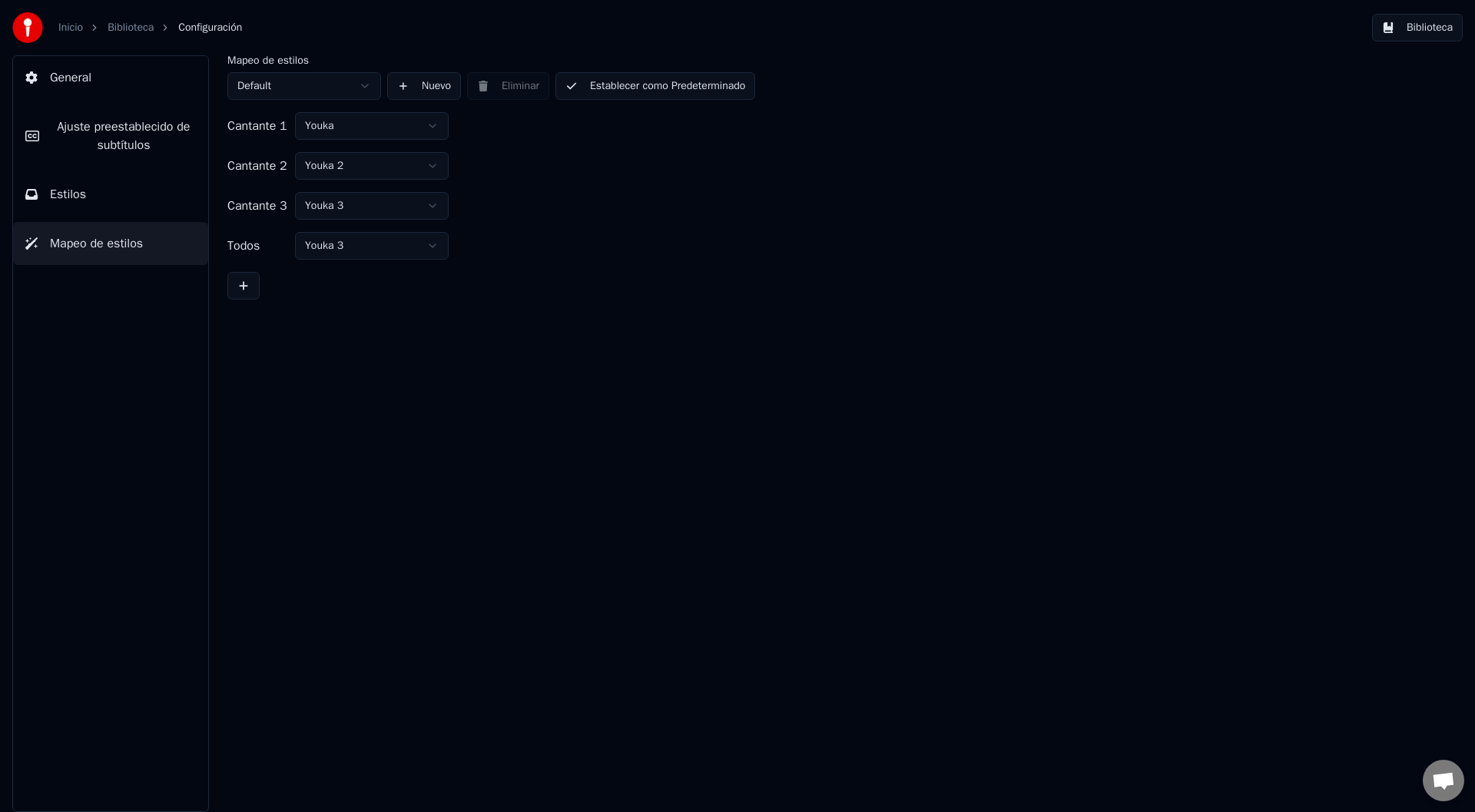 click on "Inicio Biblioteca Configuración Biblioteca General [PERSON_NAME] preestablecido de subtítulos Estilos Mapeo de estilos Mapeo de estilos Default Nuevo Eliminar Establecer como Predeterminado Cantante   1 Youka Cantante   2 Youka 2 Cantante   3 Youka 3 Todos Youka 3" at bounding box center [738, 406] 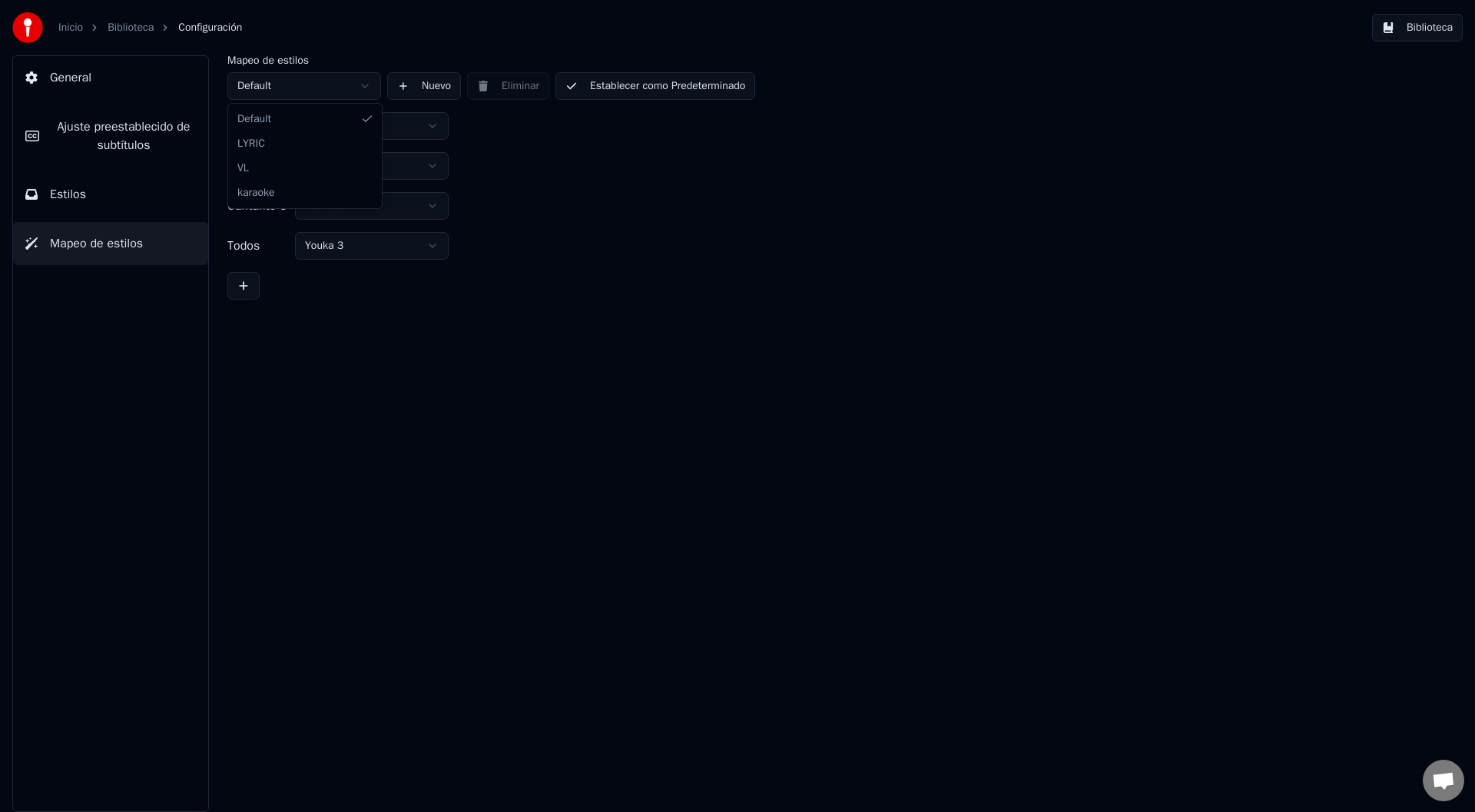 drag, startPoint x: 246, startPoint y: 194, endPoint x: 257, endPoint y: 190, distance: 11.7047 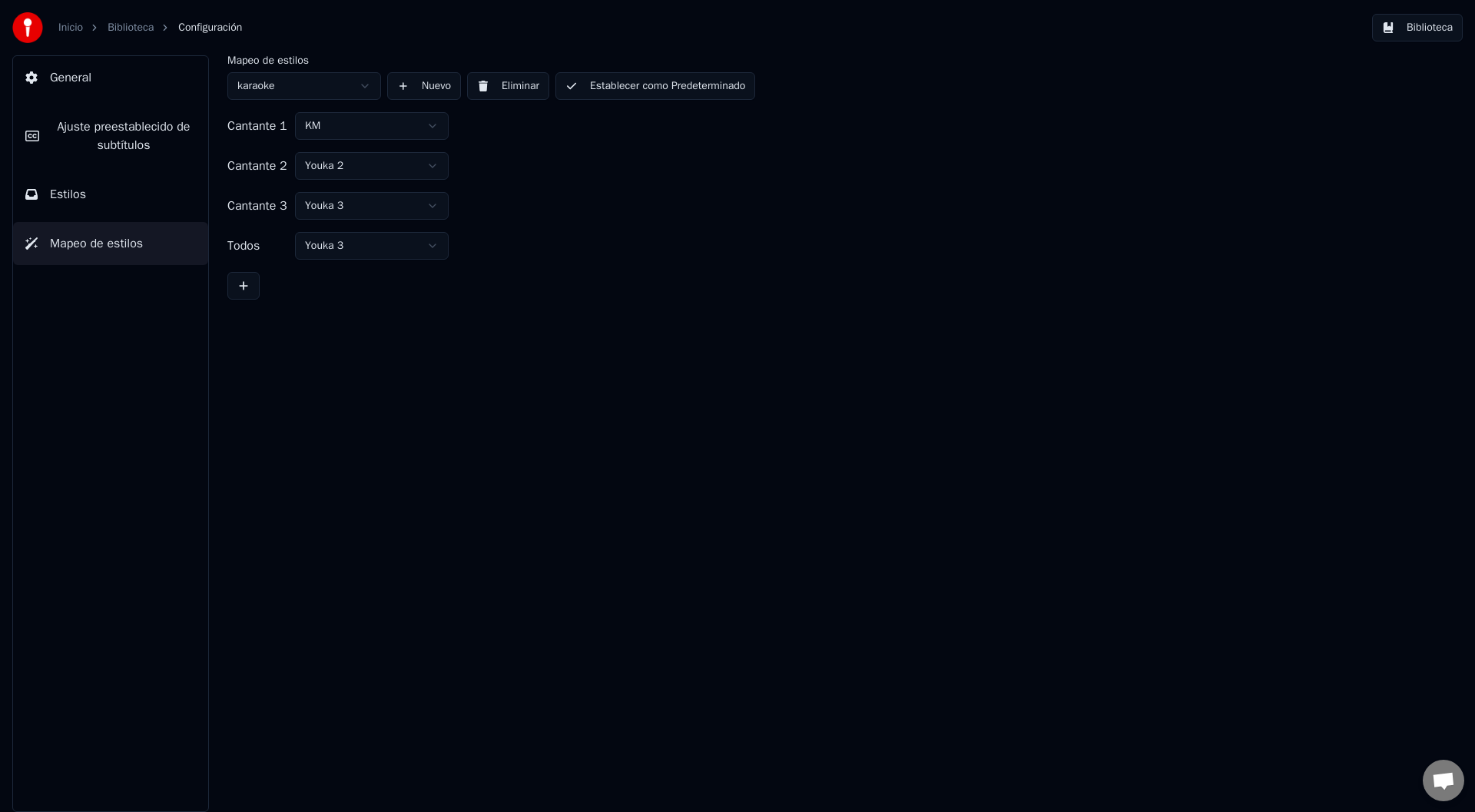 drag, startPoint x: 55, startPoint y: 193, endPoint x: 75, endPoint y: 194, distance: 20.024984 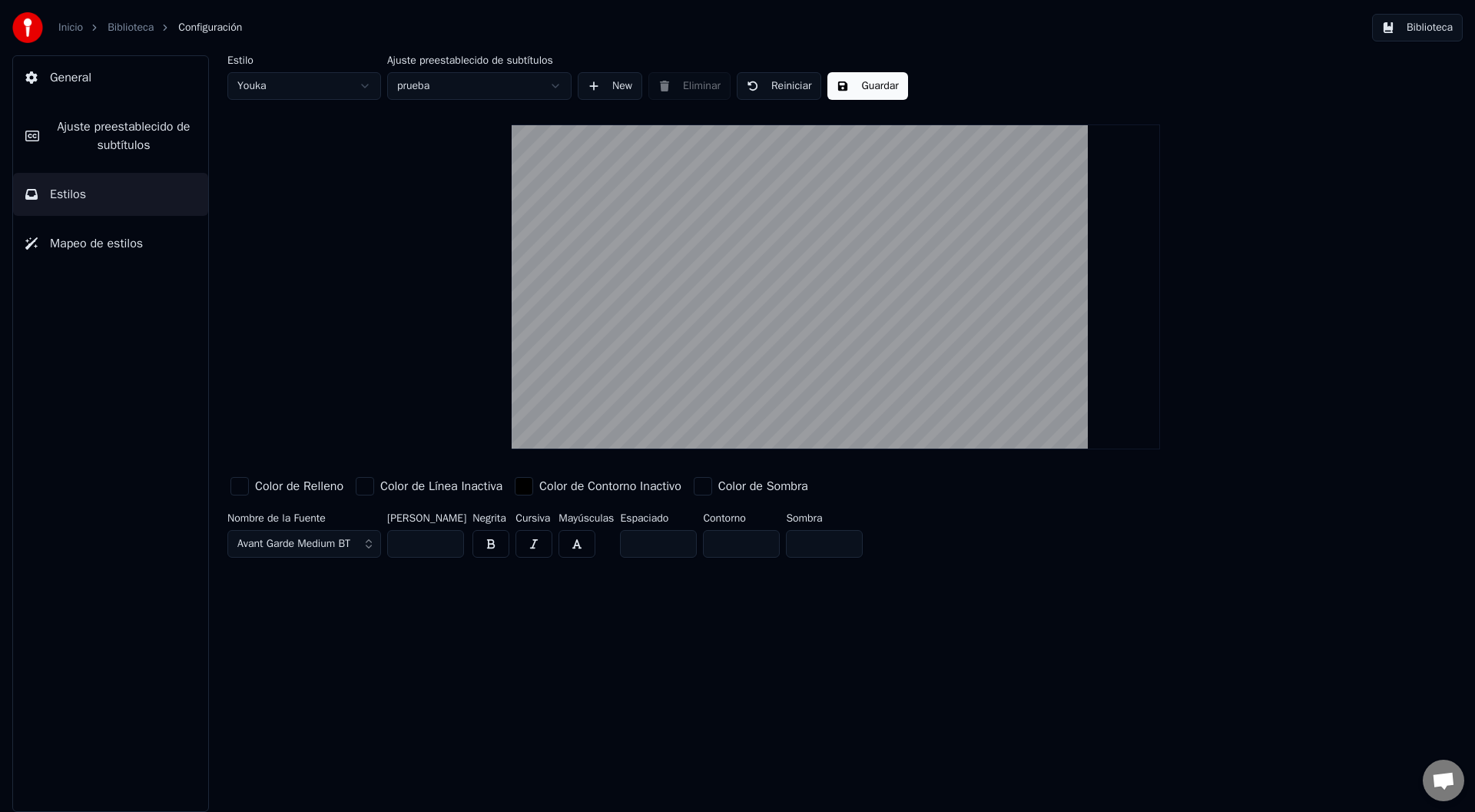 click on "Inicio Biblioteca Configuración Biblioteca General Ajuste preestablecido de subtítulos Estilos Mapeo de estilos Estilo Youka Ajuste preestablecido de subtítulos prueba New Eliminar Reiniciar Guardar Color de Relleno Color de Línea Inactiva Color de Contorno Inactivo Color de Sombra Nombre de la Fuente Avant Garde Medium BT Tamaño de Fuente *** Negrita Cursiva Mayúsculas Espaciado * Contorno * Sombra *" at bounding box center (738, 406) 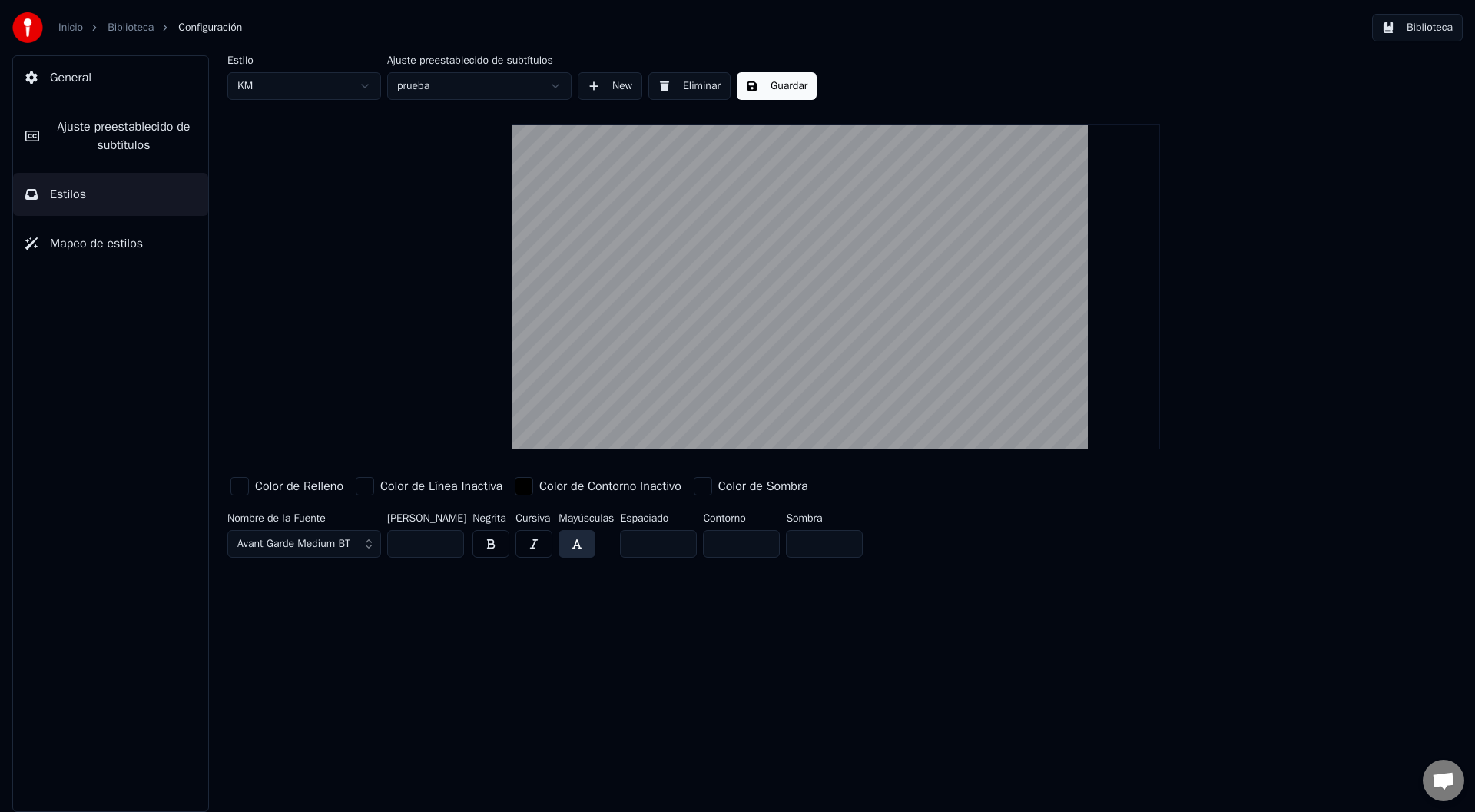 click on "**" at bounding box center [741, 544] 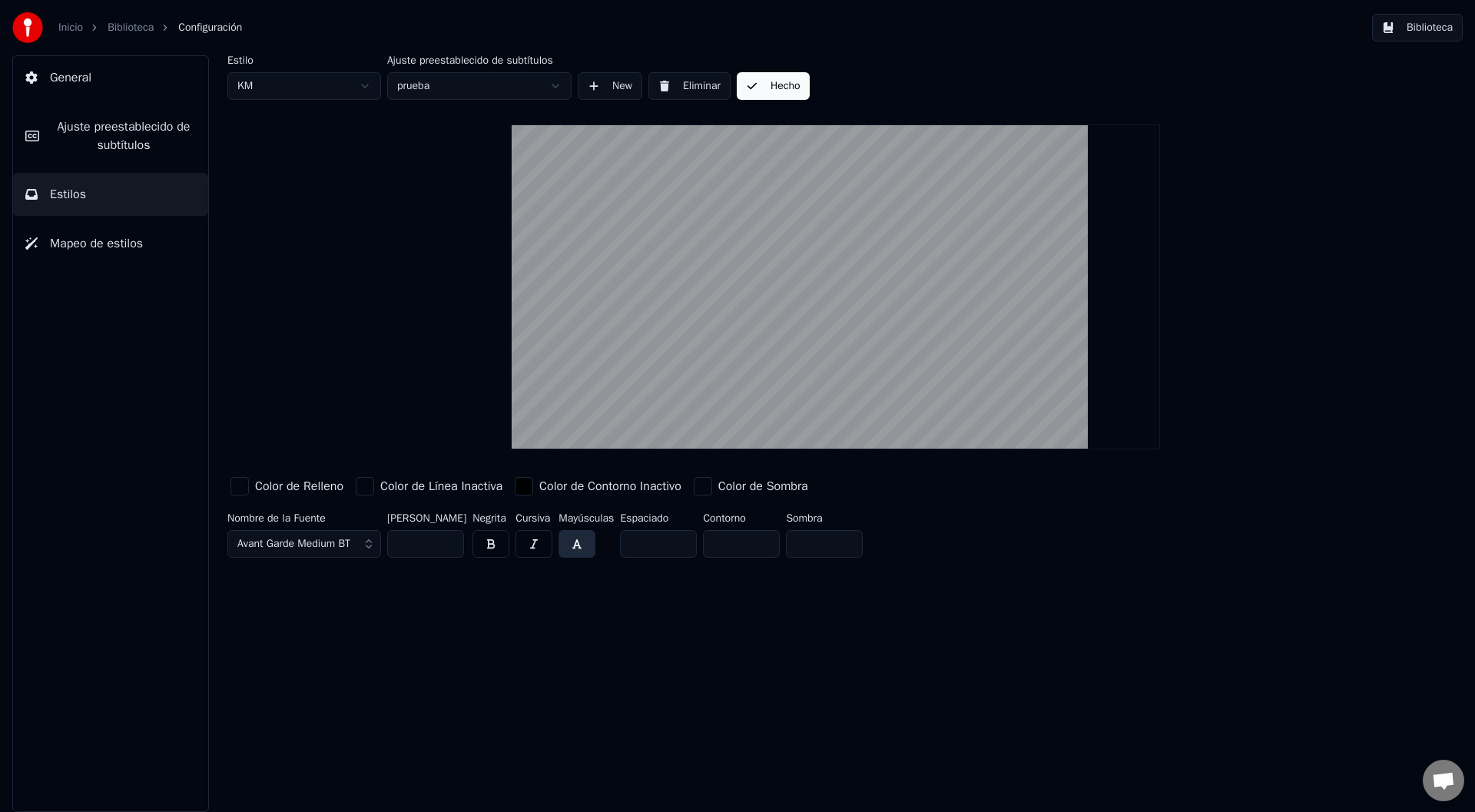 click on "Biblioteca" at bounding box center [131, 28] 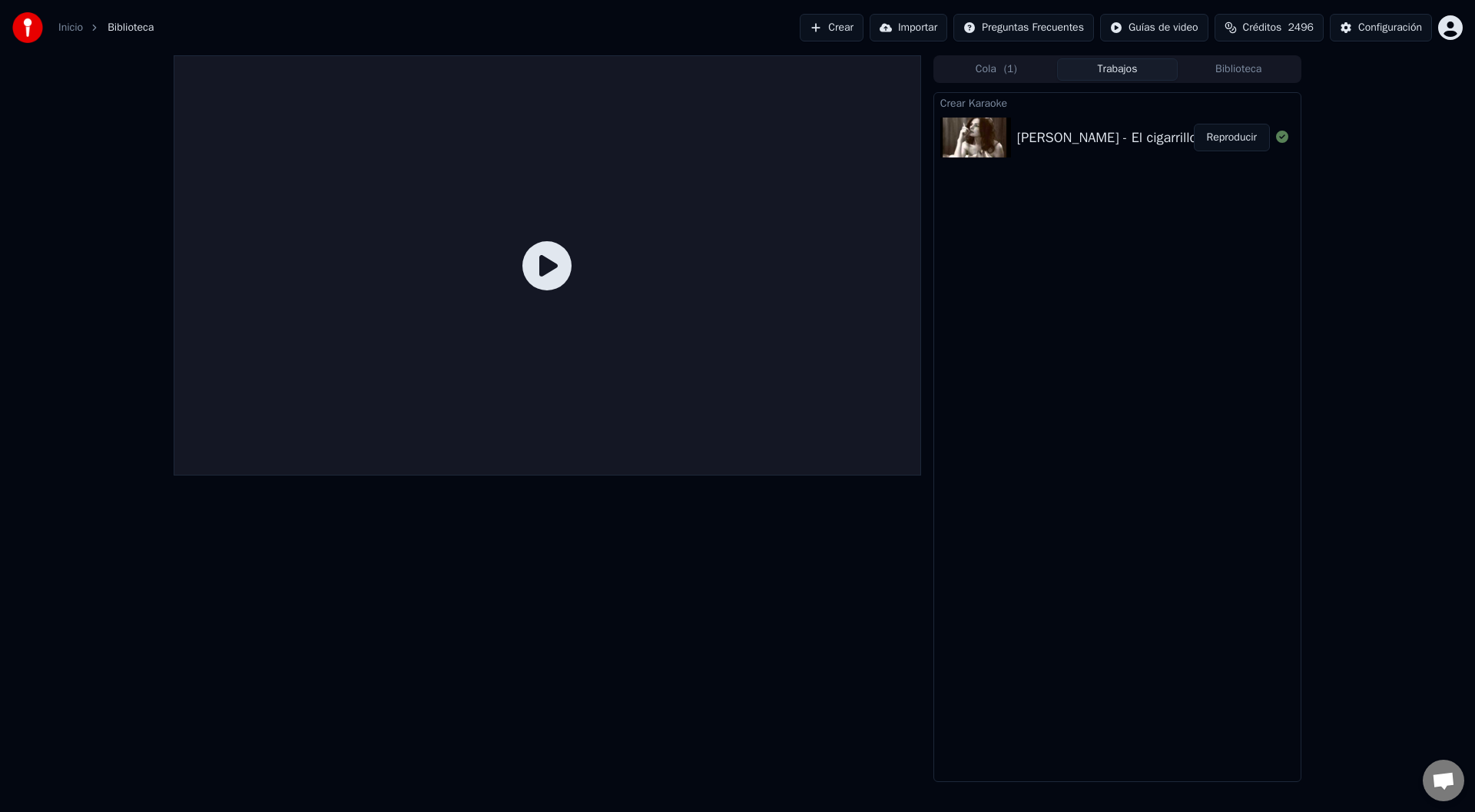 click on "Reproducir" at bounding box center [1231, 138] 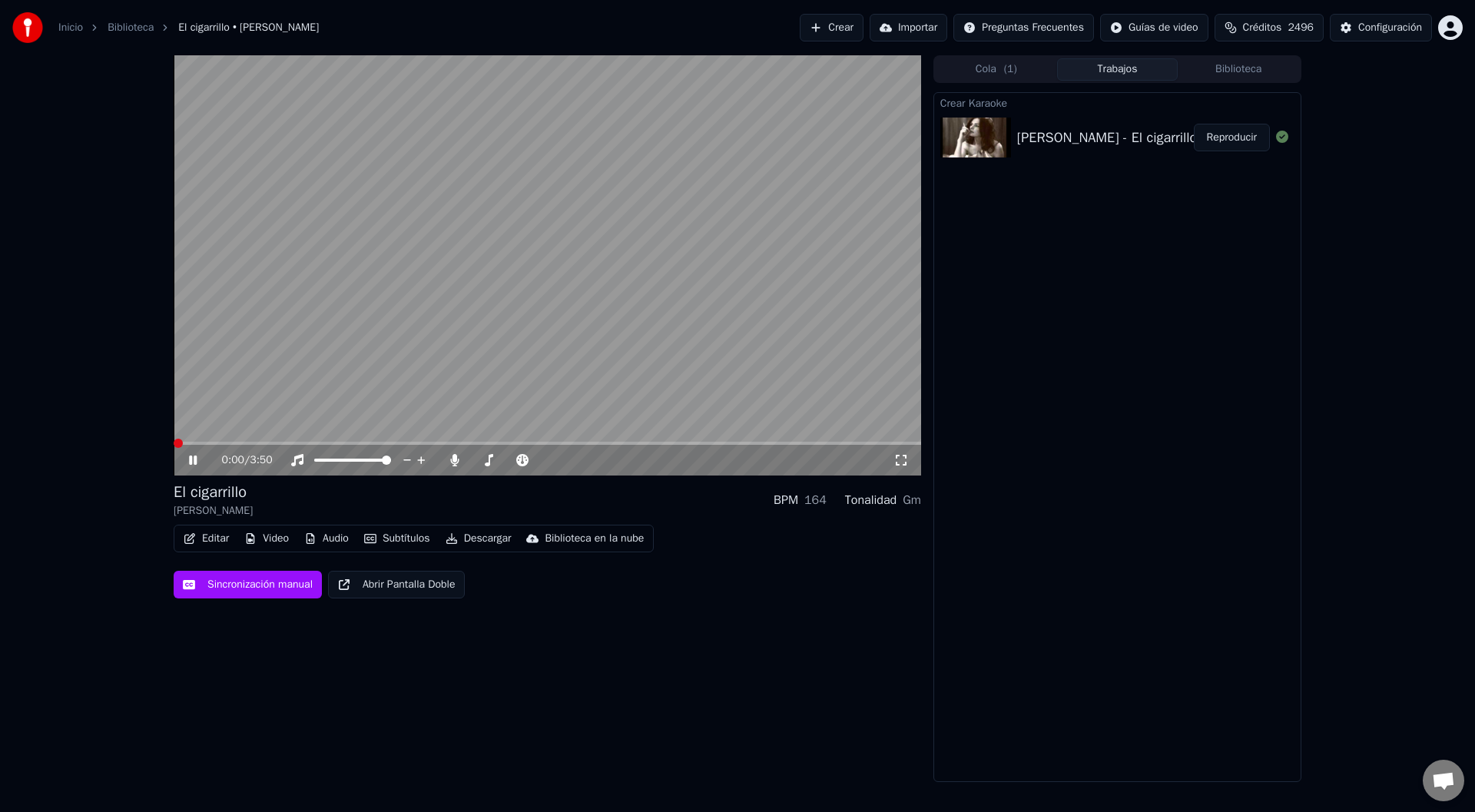 click at bounding box center (178, 443) 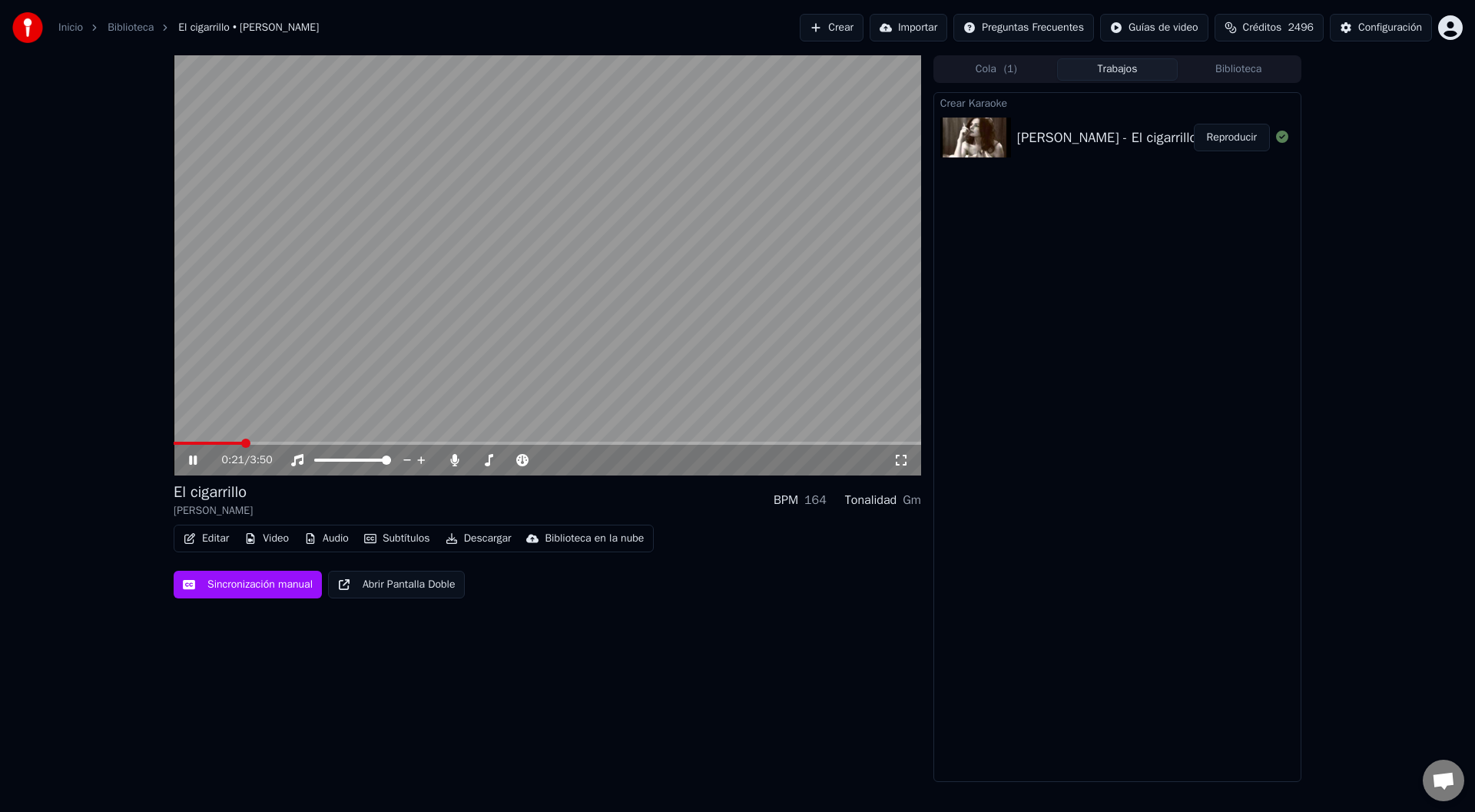 click 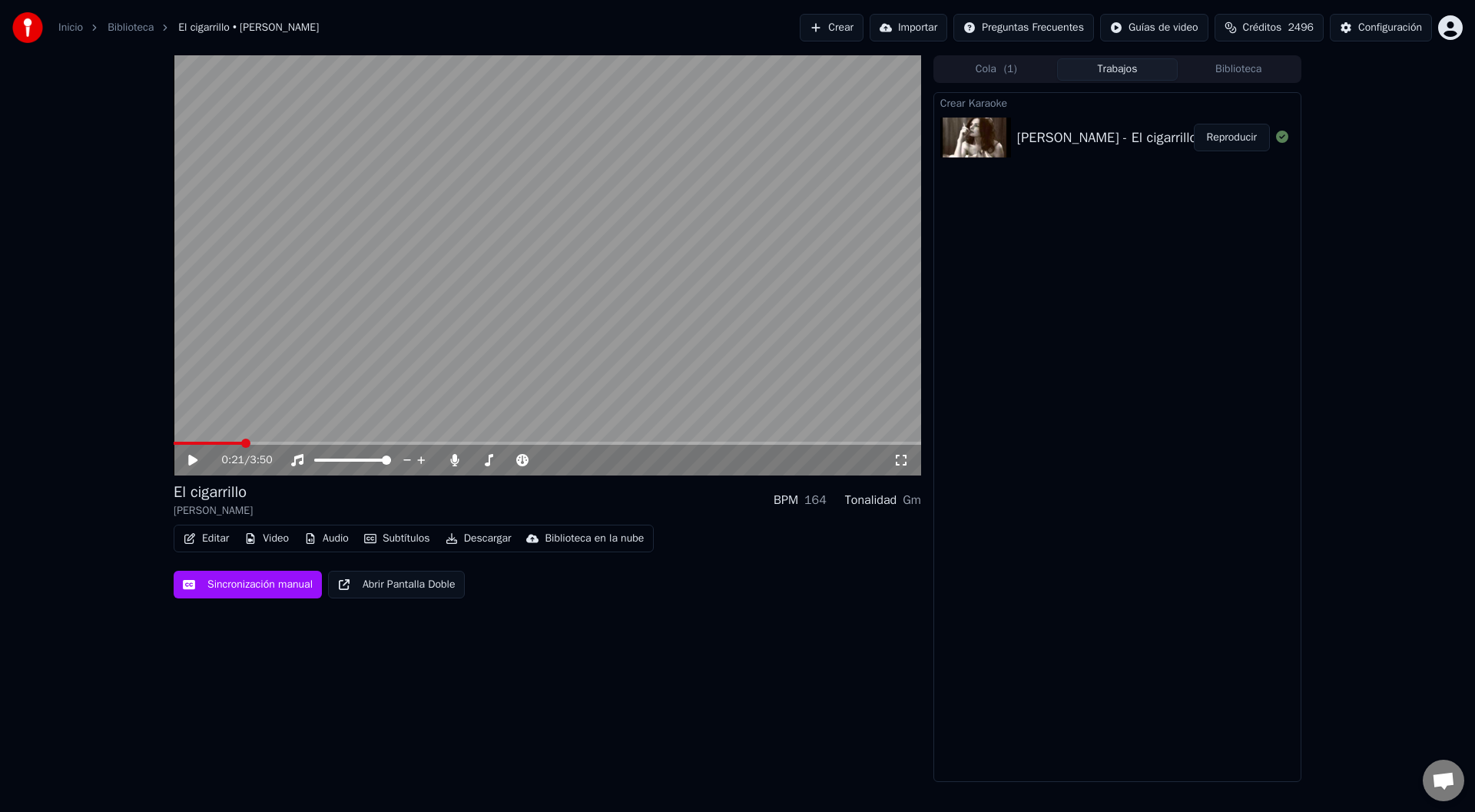 click 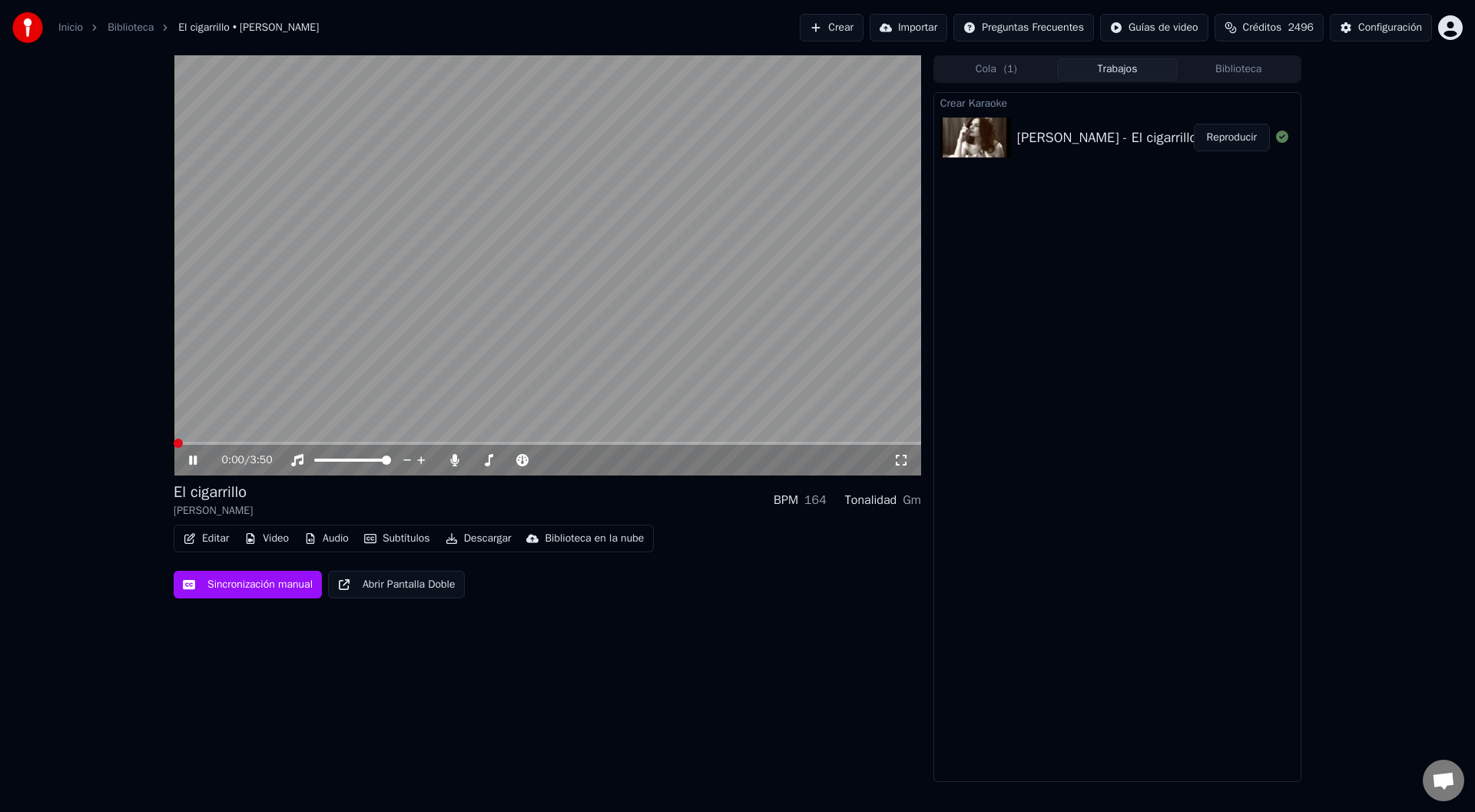 click at bounding box center (178, 443) 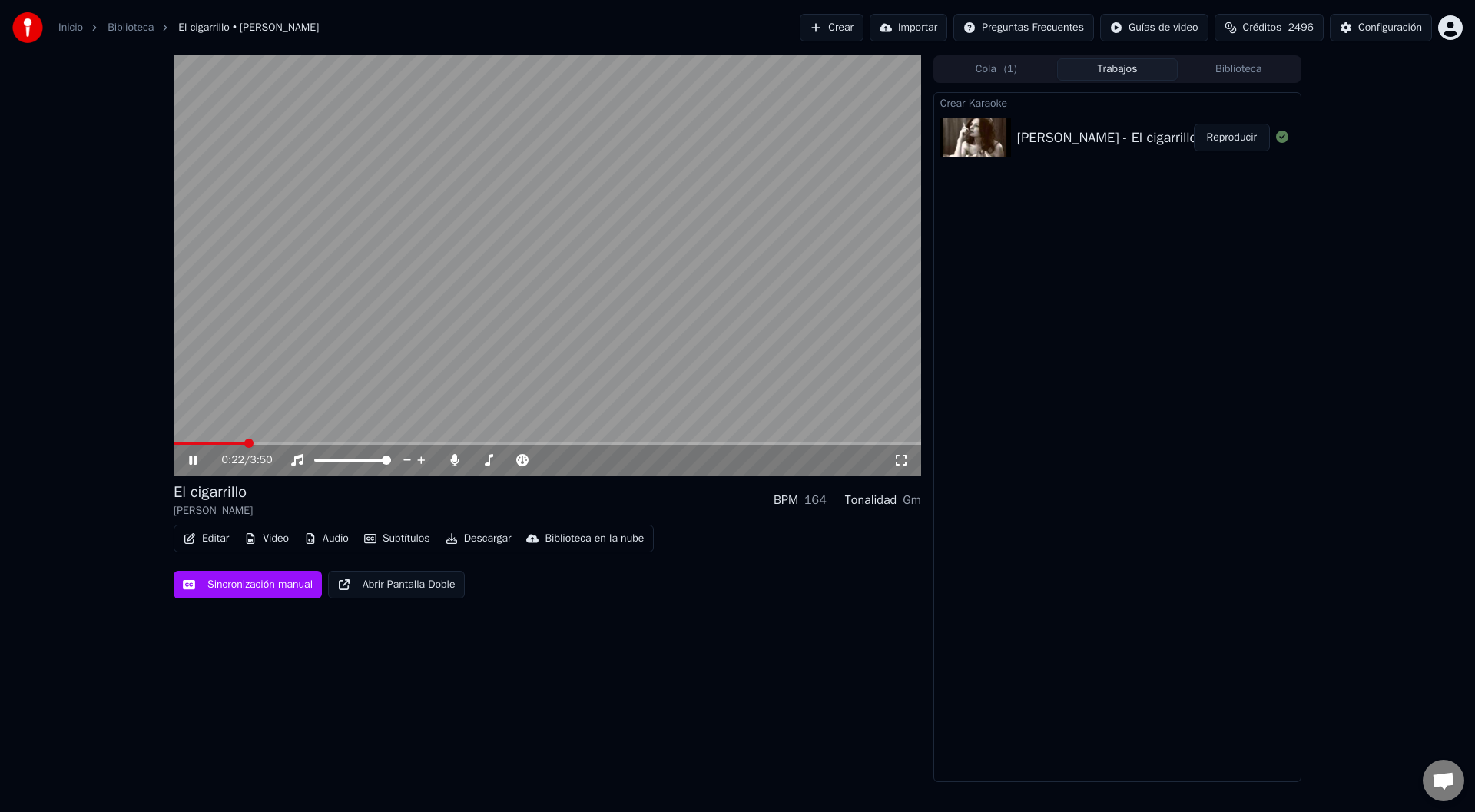 click at bounding box center (209, 443) 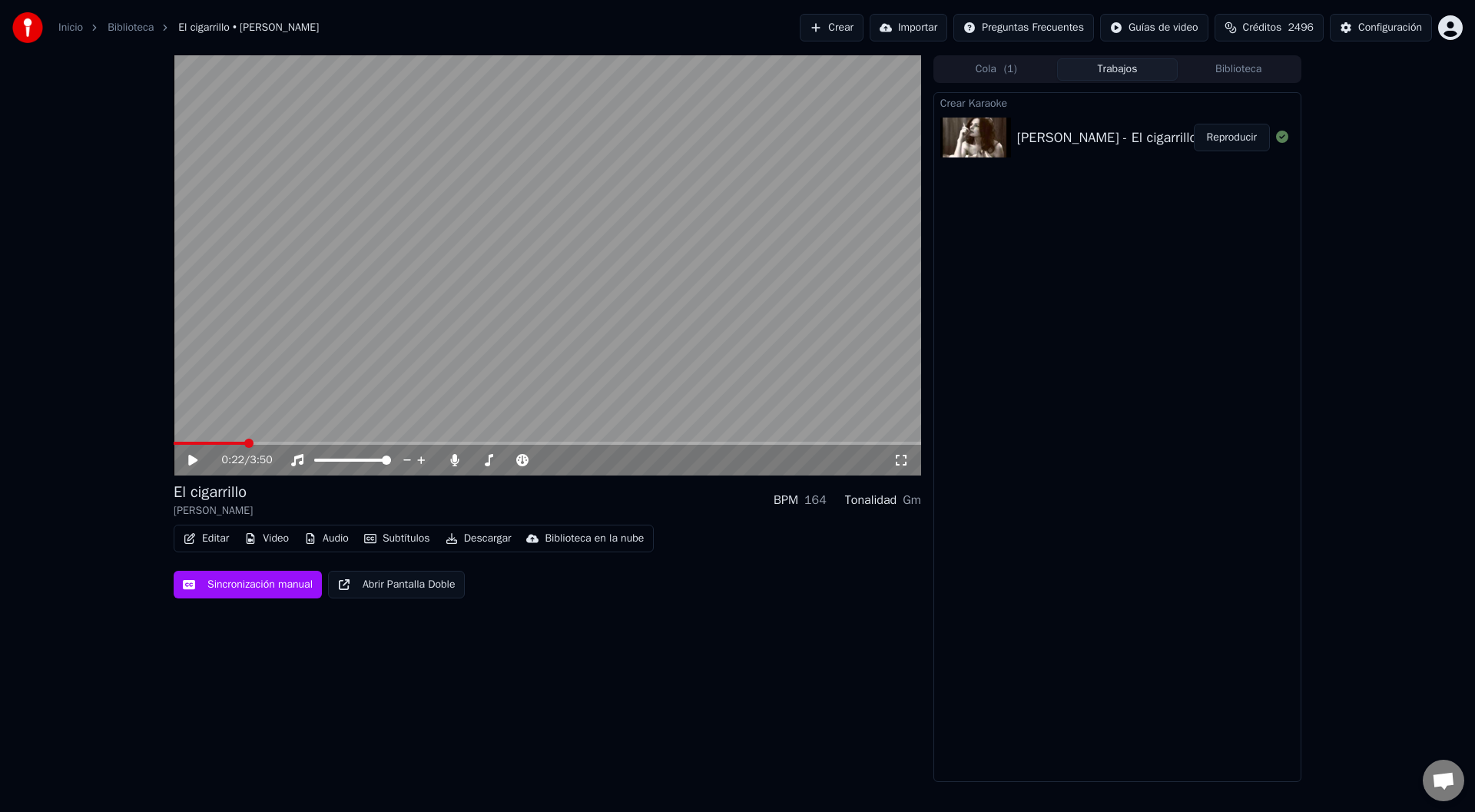click 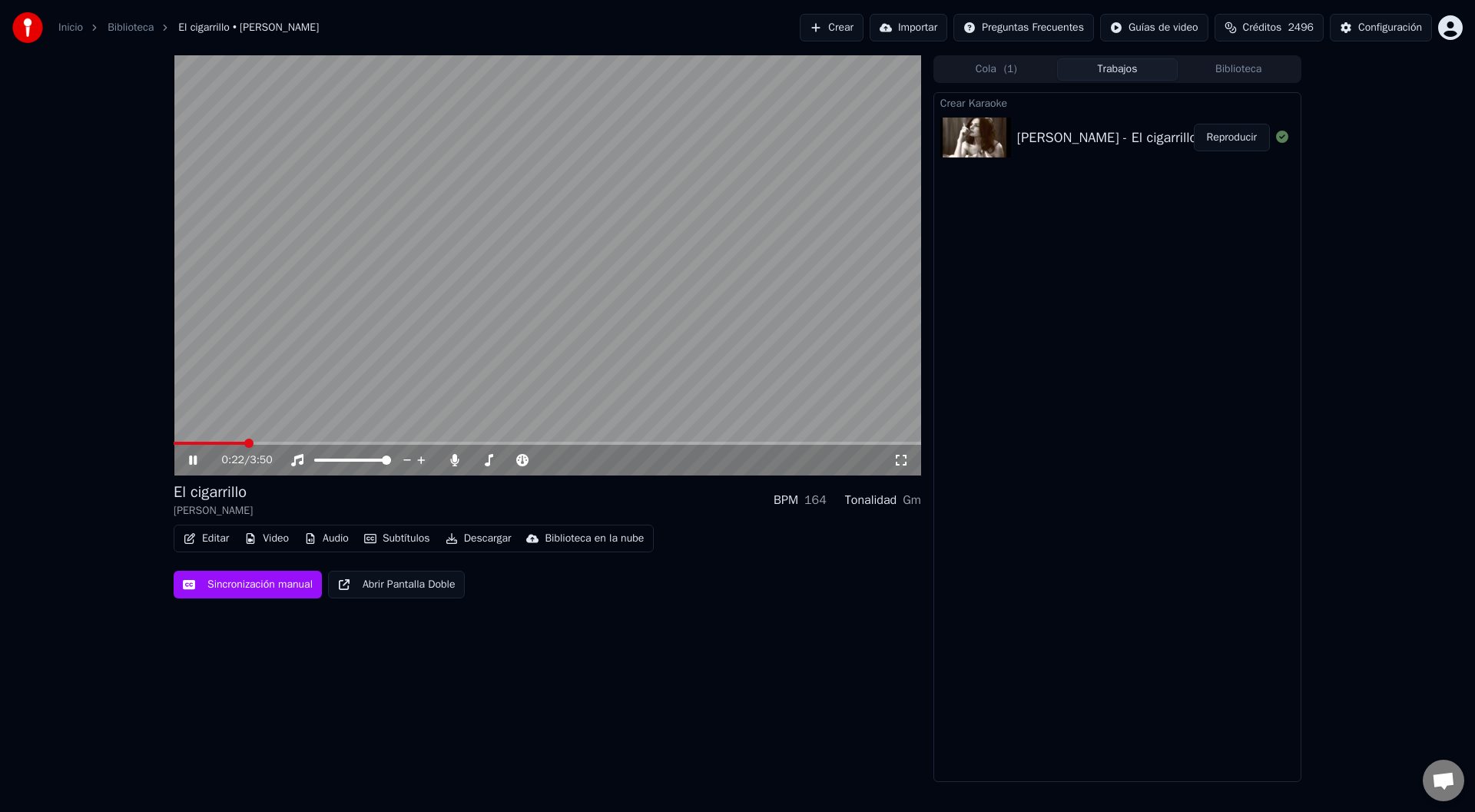 click 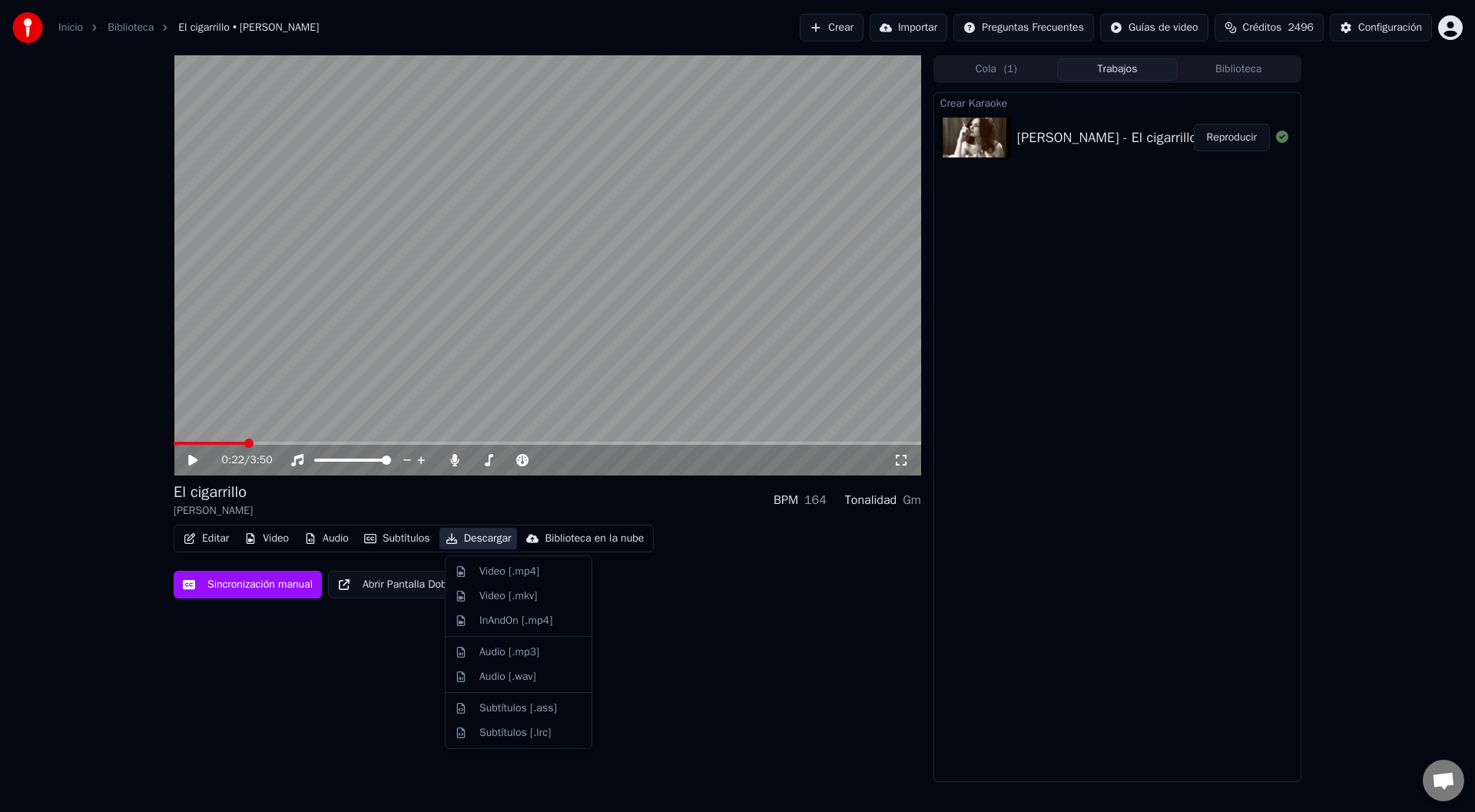 click on "Descargar" at bounding box center [479, 539] 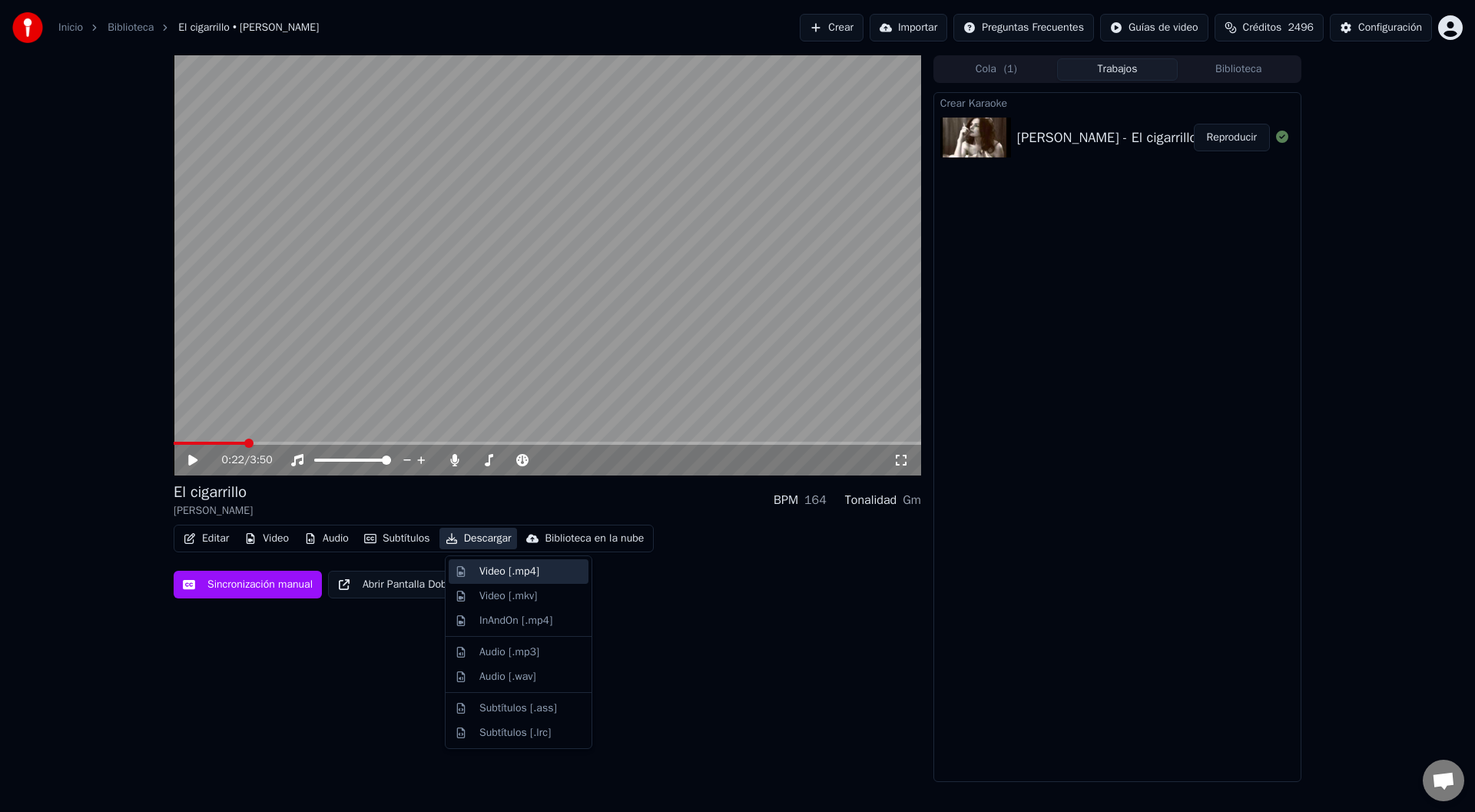 click on "Video [.mp4]" at bounding box center (509, 572) 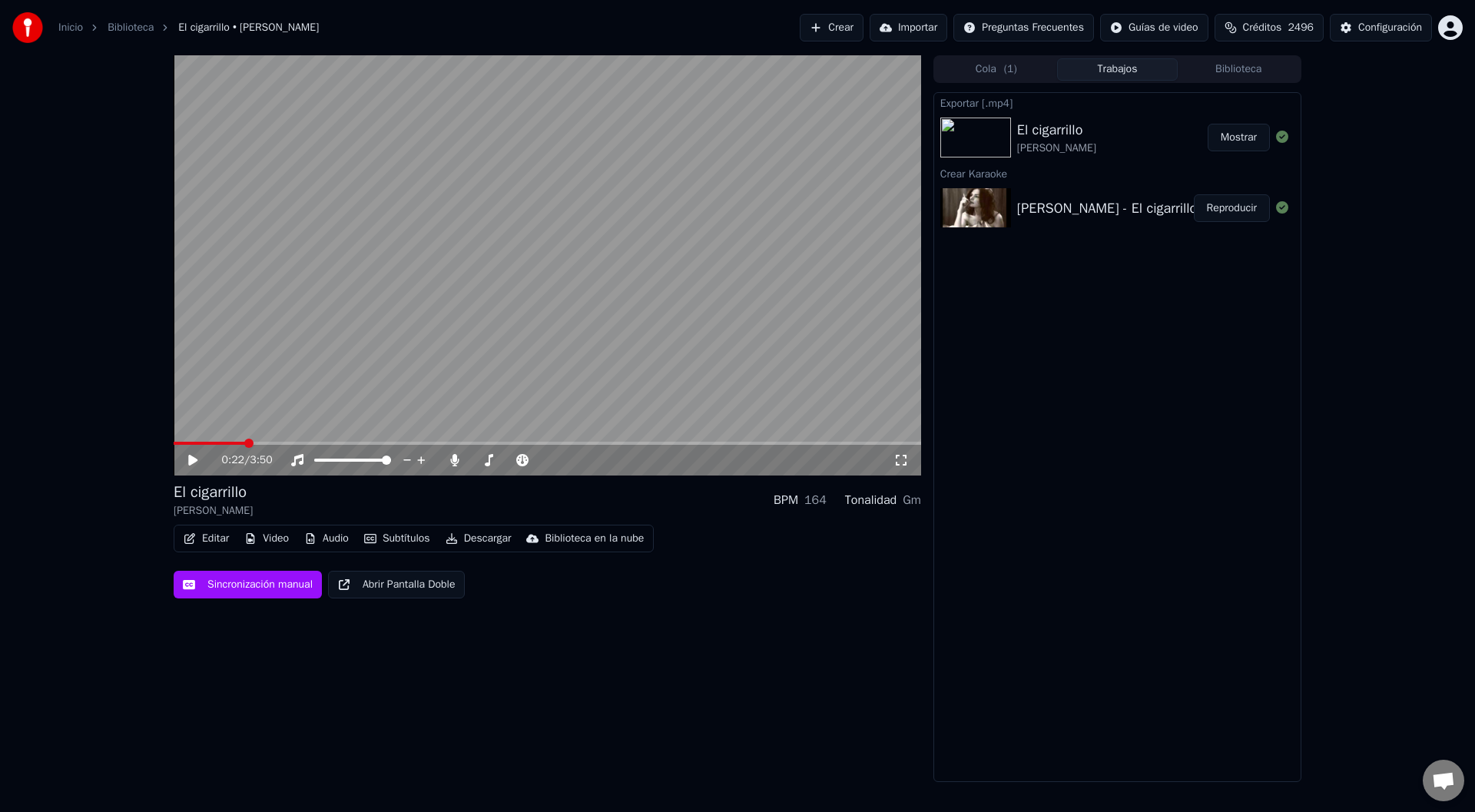 click on "Mostrar" at bounding box center (1238, 138) 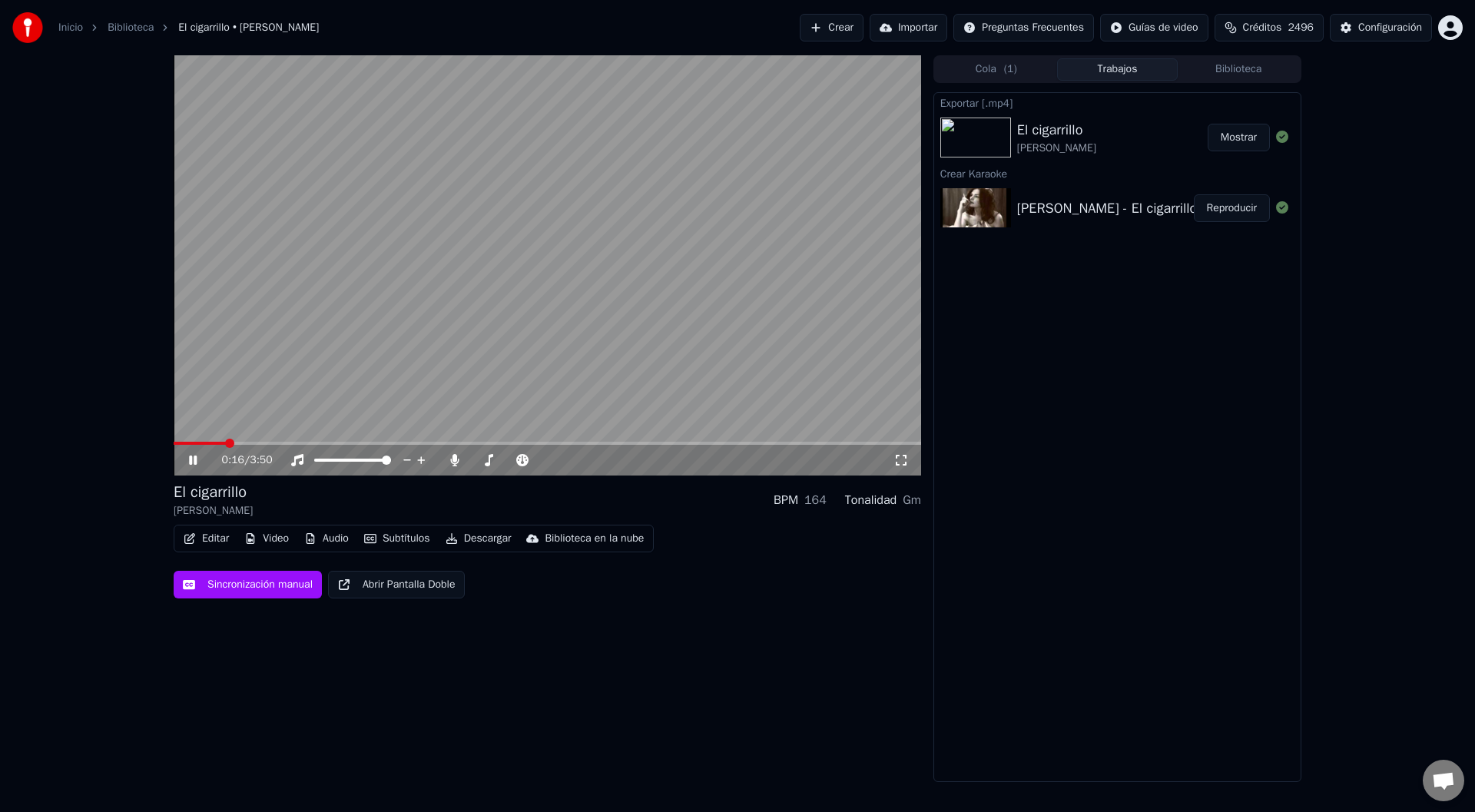 click at bounding box center (230, 443) 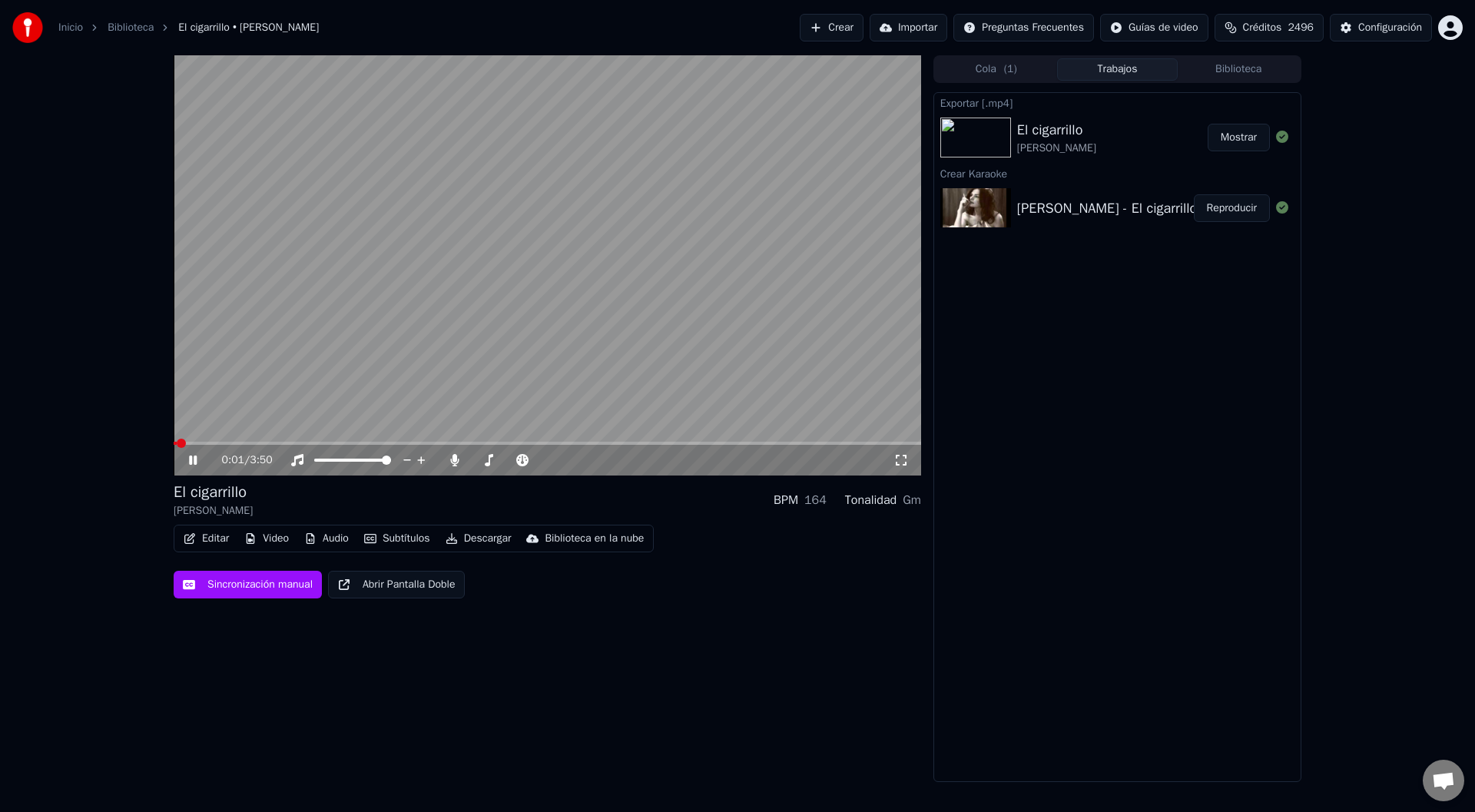 click at bounding box center [547, 265] 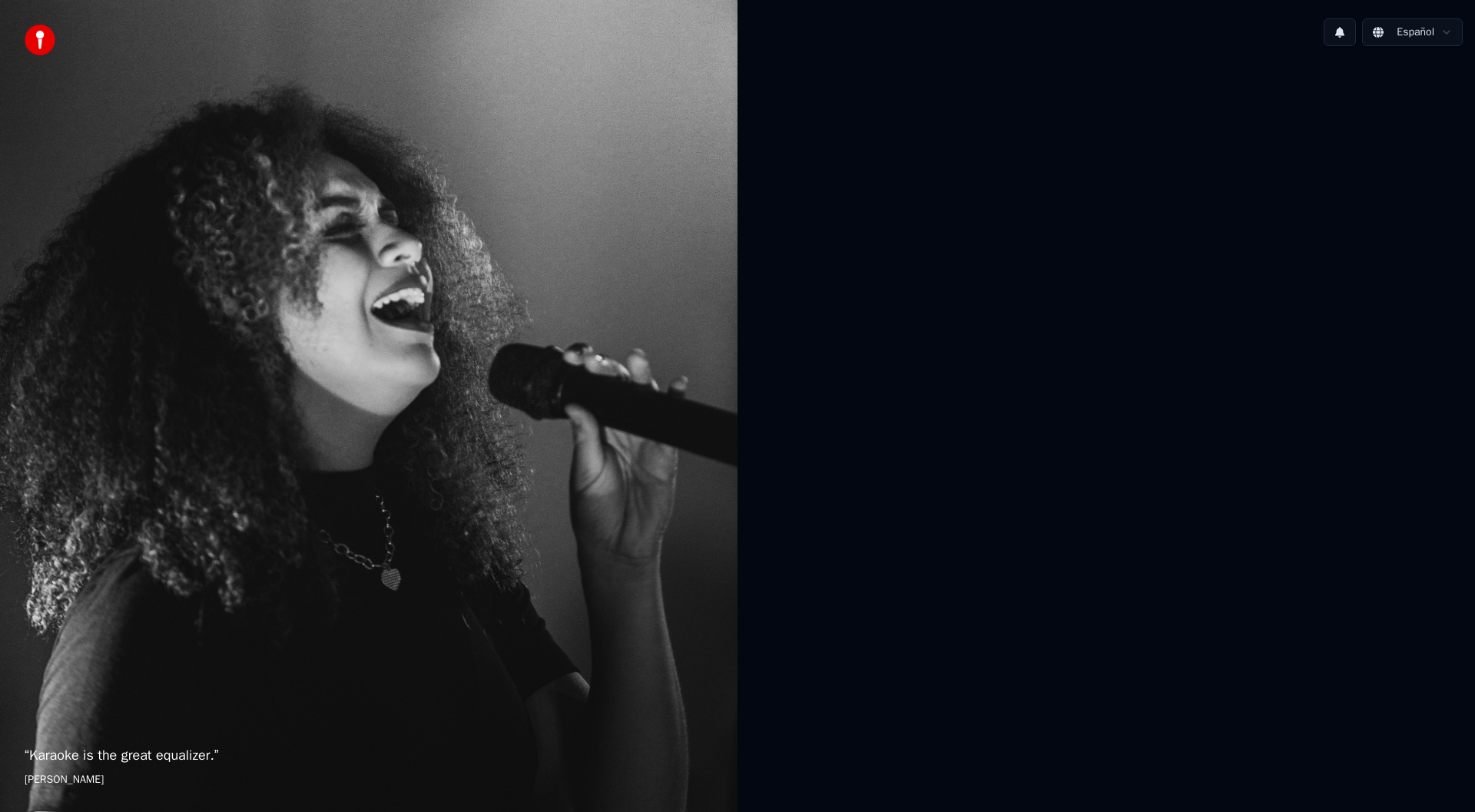 scroll, scrollTop: 0, scrollLeft: 0, axis: both 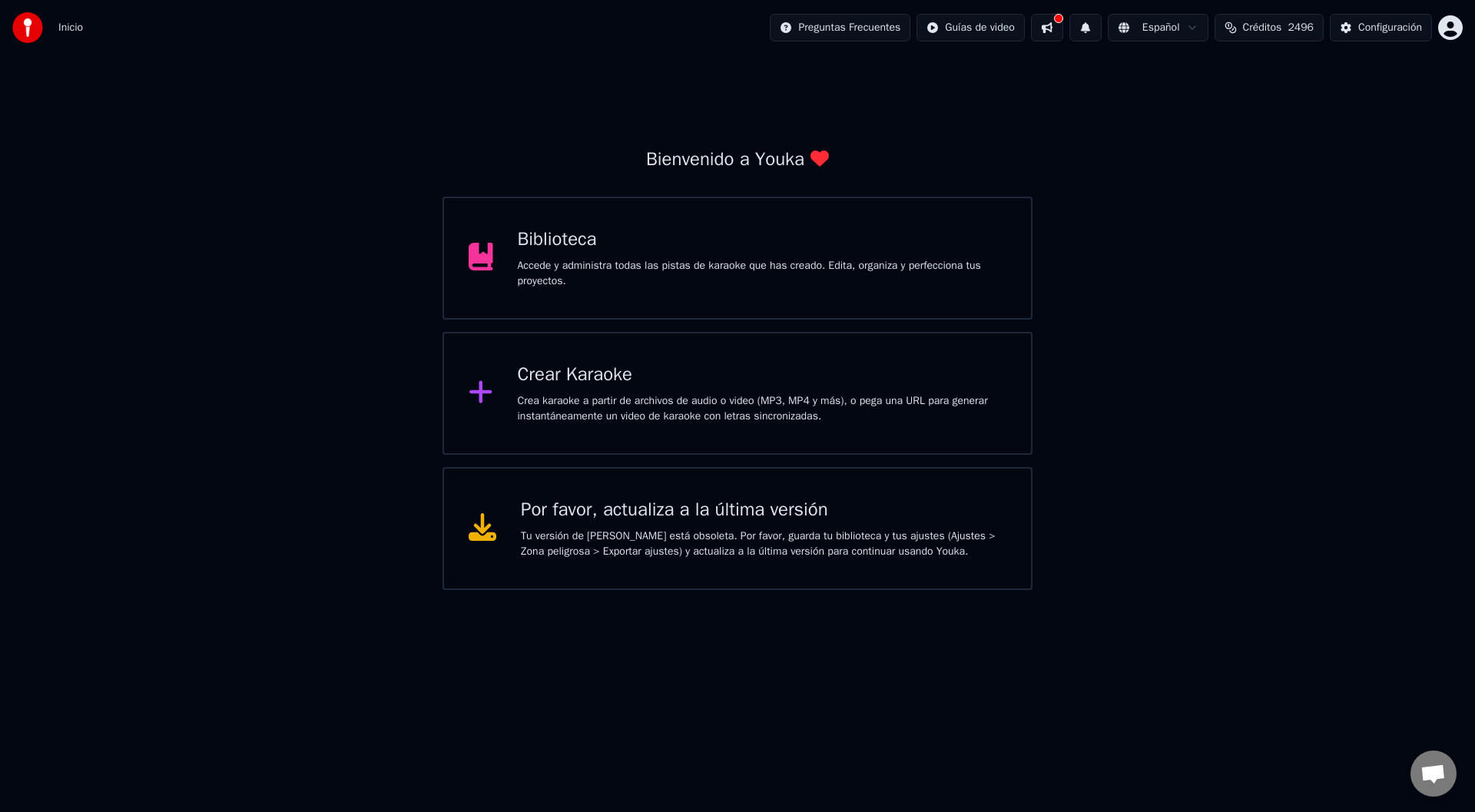 click on "Tu versión de [PERSON_NAME] está obsoleta. Por favor, guarda tu biblioteca y tus ajustes (Ajustes > Zona peligrosa > Exportar ajustes) y actualiza a la última versión para continuar usando Youka." at bounding box center (764, 544) 